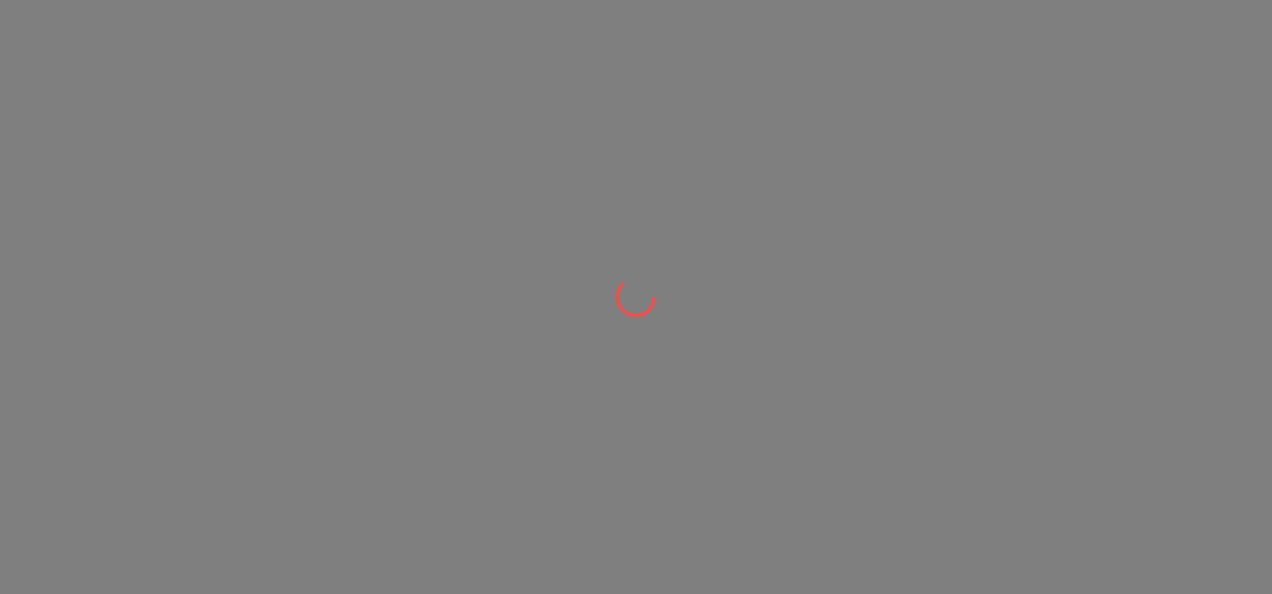 scroll, scrollTop: 0, scrollLeft: 0, axis: both 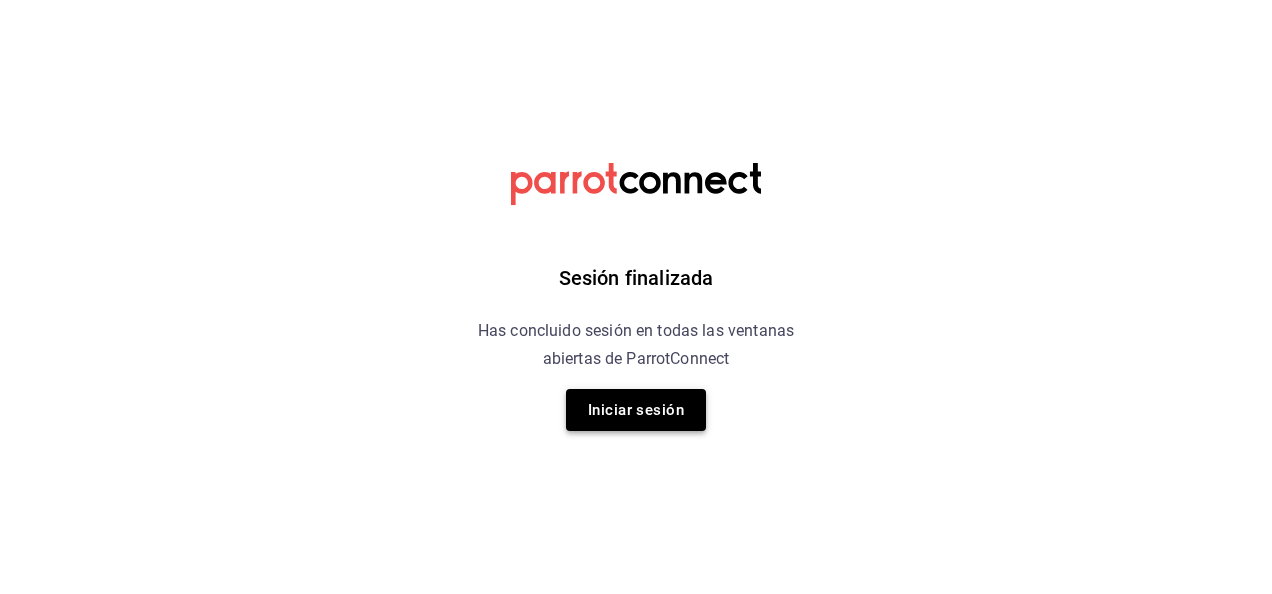 click on "Iniciar sesión" at bounding box center [636, 410] 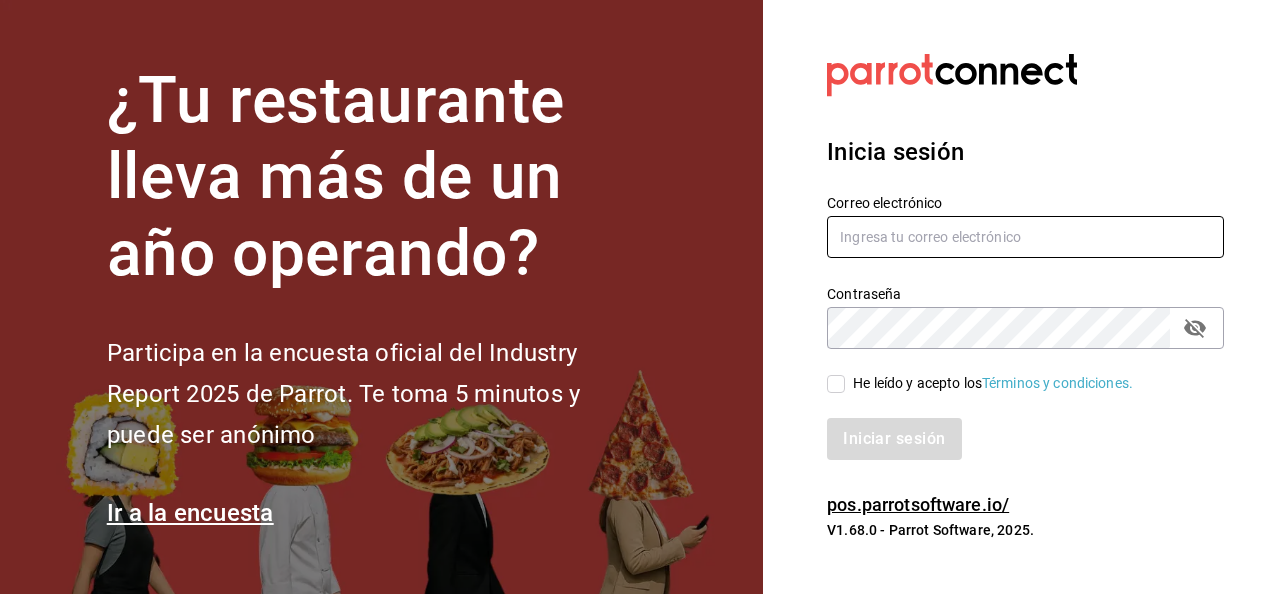 type on "[EMAIL]" 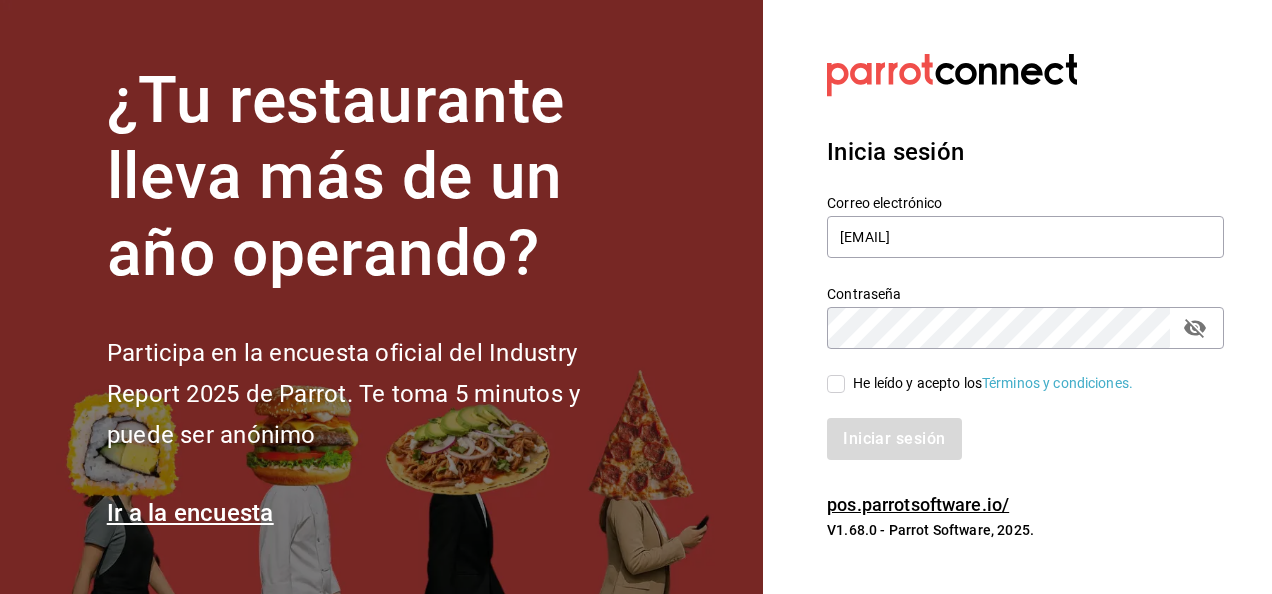 click on "He leído y acepto los  Términos y condiciones." at bounding box center (989, 383) 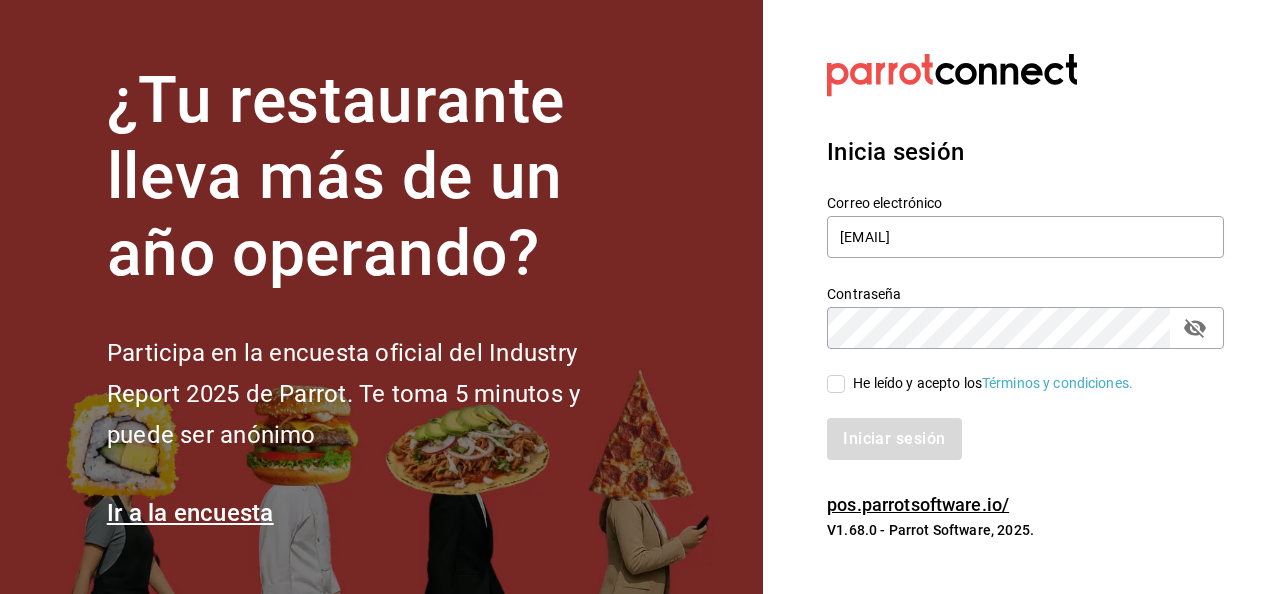 checkbox on "true" 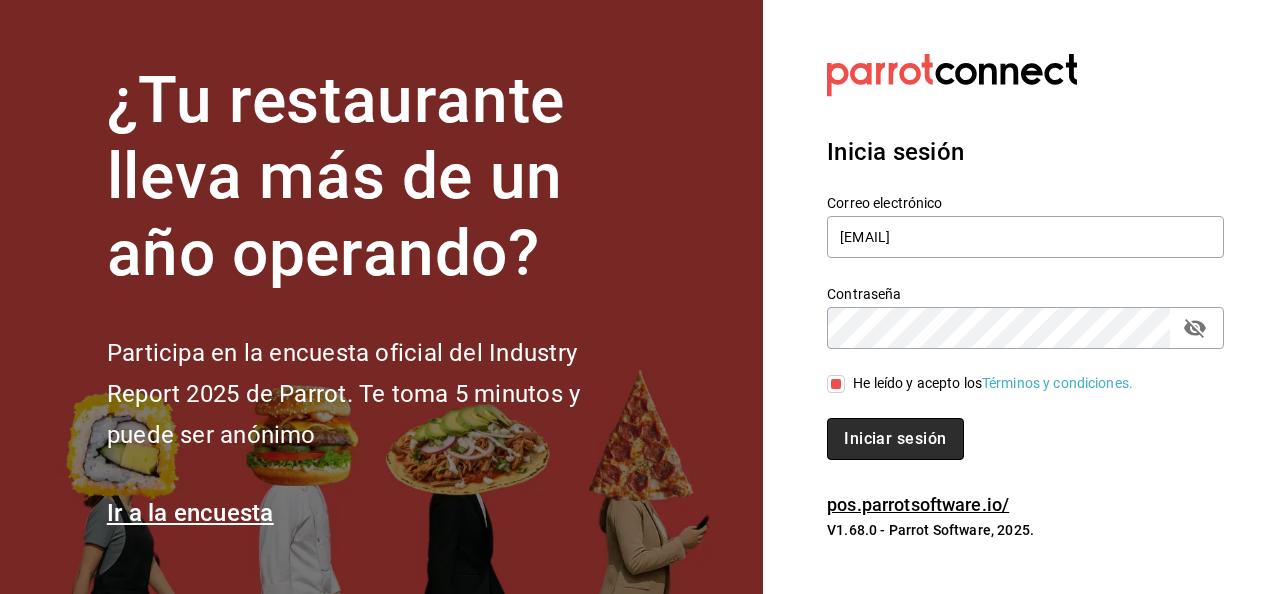 click on "Iniciar sesión" at bounding box center [895, 439] 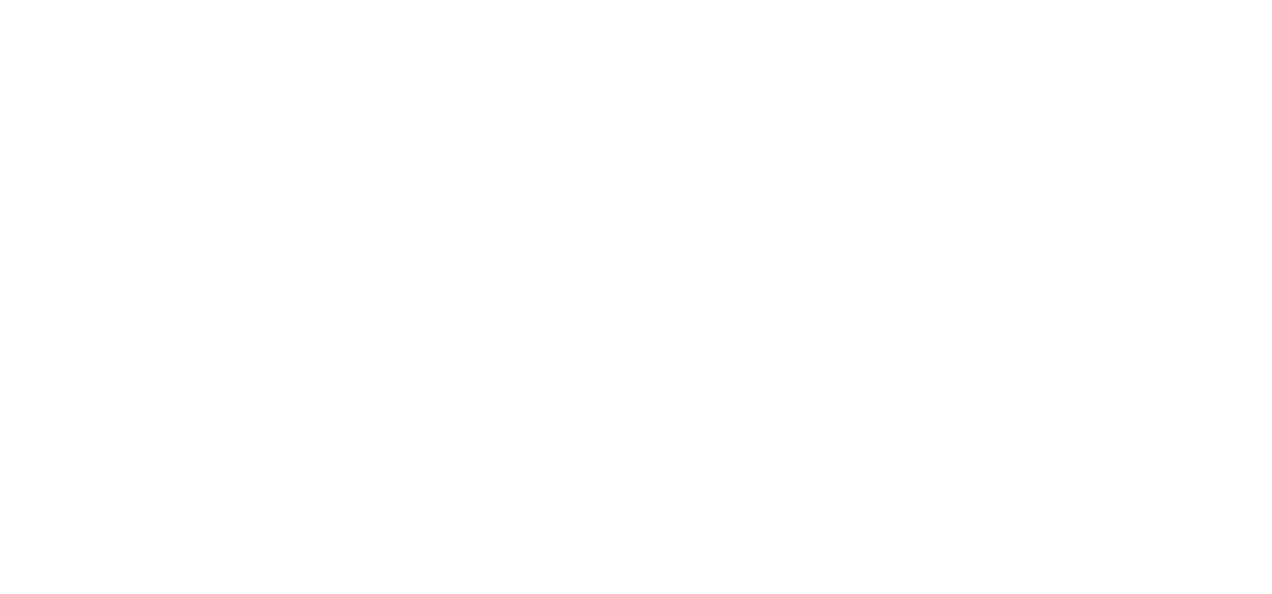 scroll, scrollTop: 0, scrollLeft: 0, axis: both 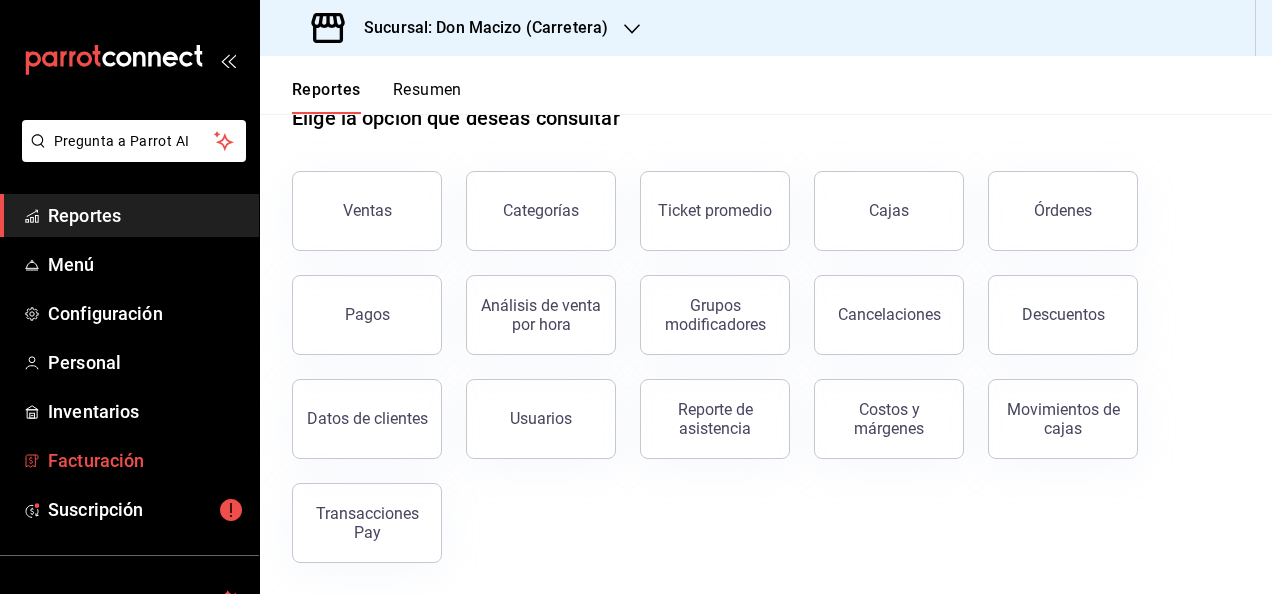 click on "Facturación" at bounding box center (145, 460) 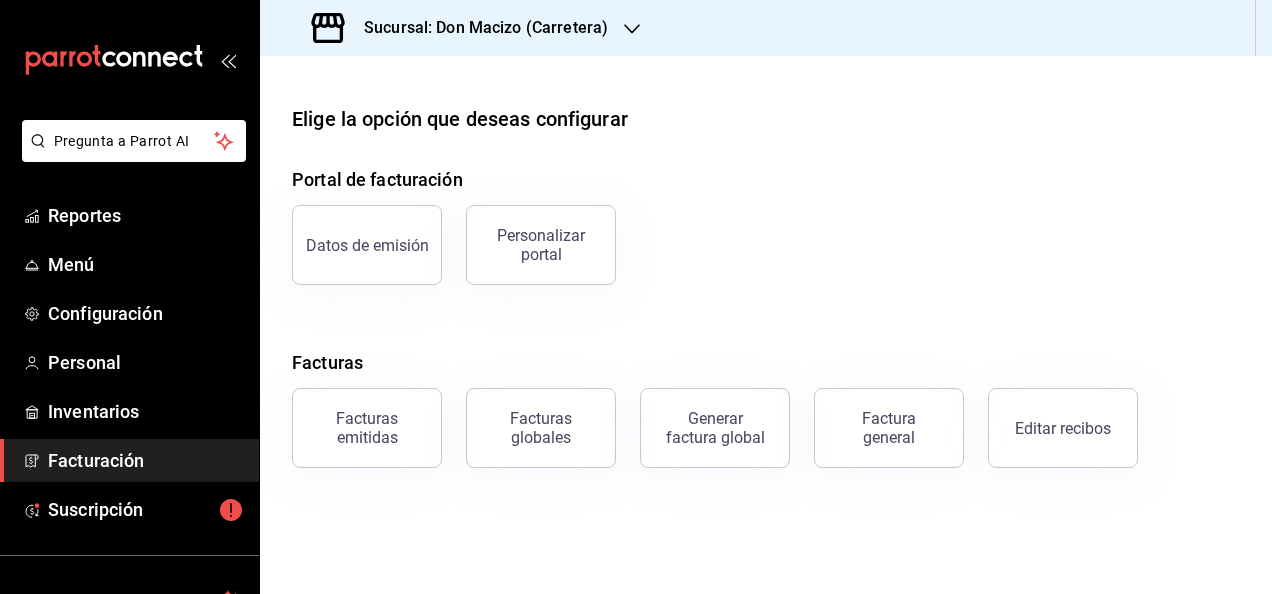 click on "Sucursal: Don Macizo (Carretera)" at bounding box center [478, 28] 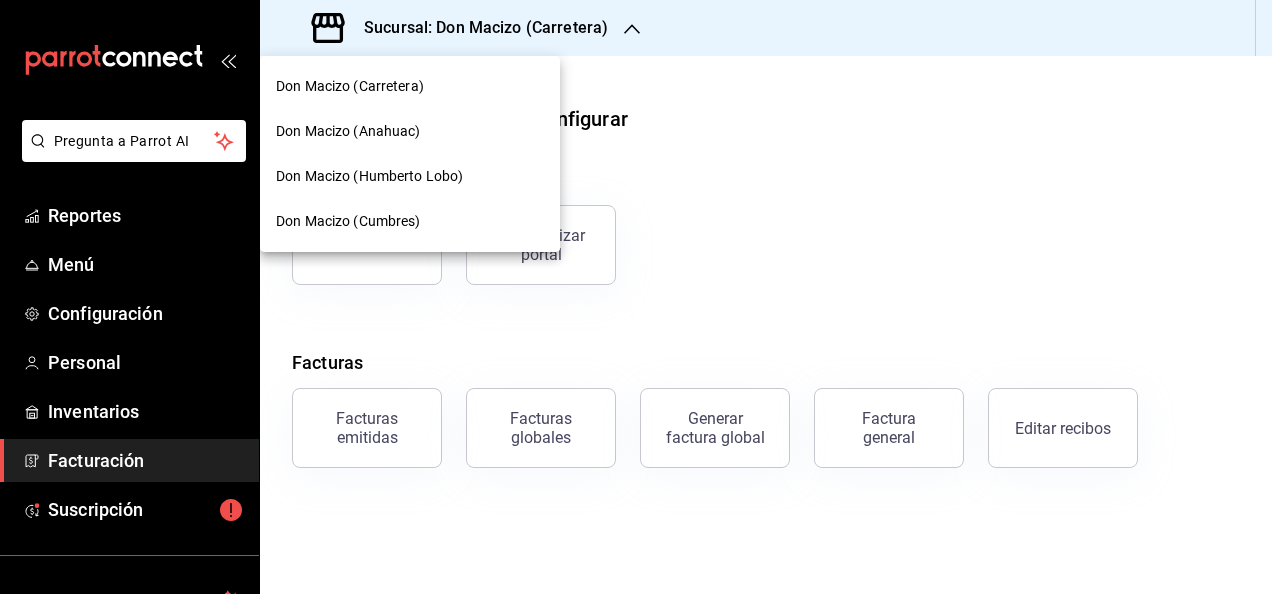 click on "Don Macizo (Anahuac)" at bounding box center (410, 131) 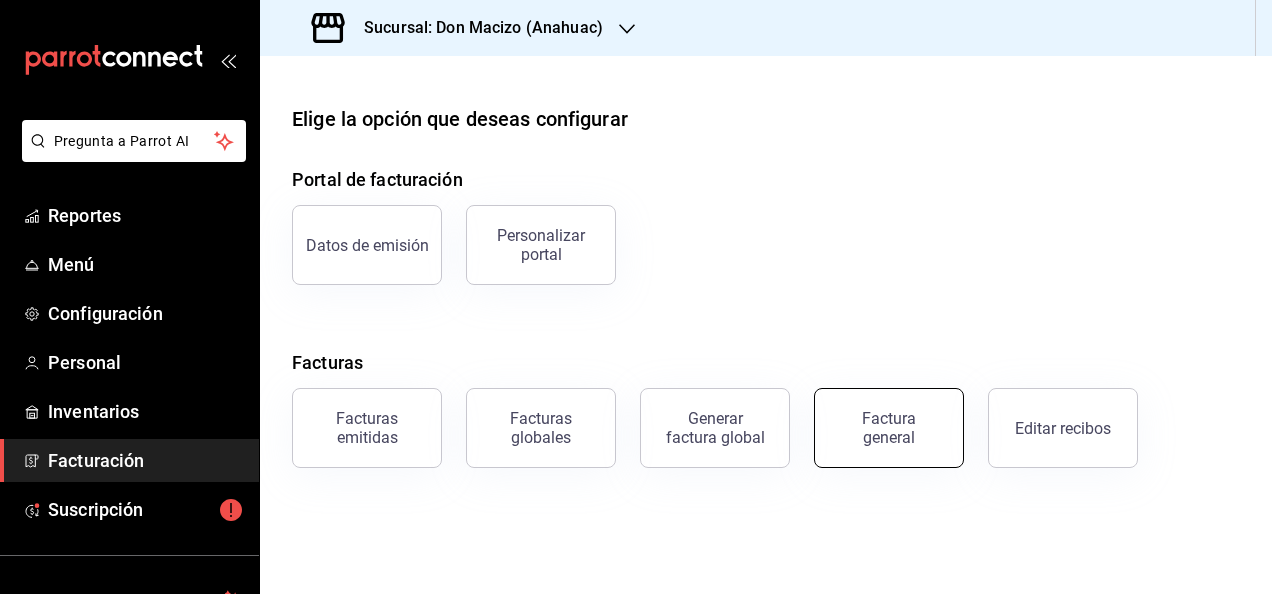 click on "Factura general" at bounding box center (889, 428) 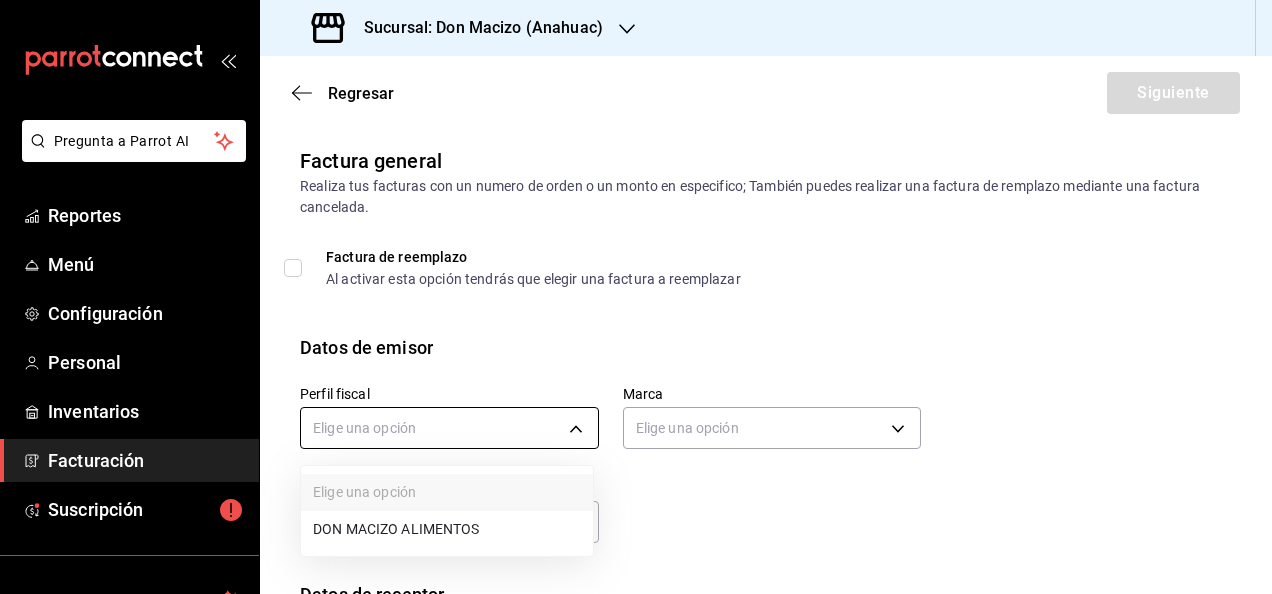 click on "Pregunta a Parrot AI Reportes   Menú   Configuración   Personal   Inventarios   Facturación   Suscripción   Ayuda Recomienda Parrot   [FIRST] [LAST]   Sugerir nueva función   Sucursal: Don Macizo (Anahuac) Regresar Siguiente Factura general Realiza tus facturas con un numero de orden o un monto en especifico; También puedes realizar una factura de remplazo mediante una factura cancelada. Factura de reemplazo Al activar esta opción tendrás que elegir una factura a reemplazar Datos de emisor Perfil fiscal Elige una opción Marca Elige una opción Tipo de comprobante Ingreso I Datos de receptor RFC Buscar RFC Régimen fiscal Elige una opción Uso de CFDI Elige una opción Correo electrónico Dirección Calle # exterior # interior Código postal [POSTAL_CODE] Estado ​ Municipio ​ Colonia ​ GANA 1 MES GRATIS EN TU SUSCRIPCIÓN AQUÍ Pregunta a Parrot AI Reportes   Menú   Configuración   Personal   Inventarios   Facturación   Suscripción   Ayuda Recomienda Parrot   [FIRST] [LAST]   Sugerir nueva función" at bounding box center (636, 297) 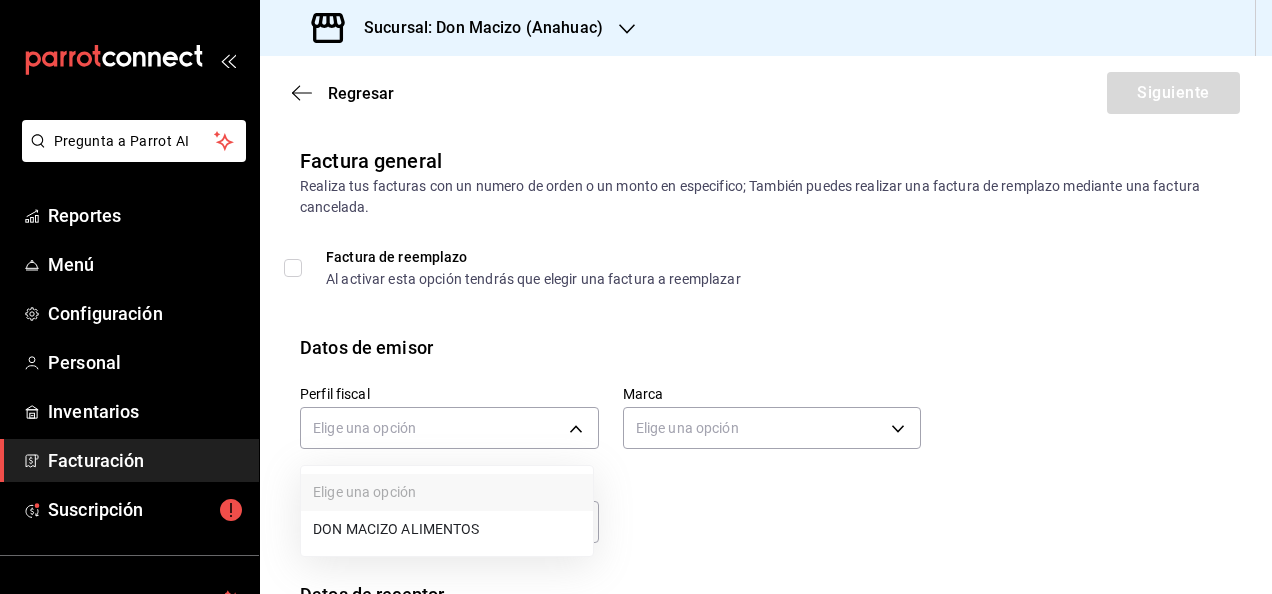 click on "DON MACIZO ALIMENTOS" at bounding box center (447, 529) 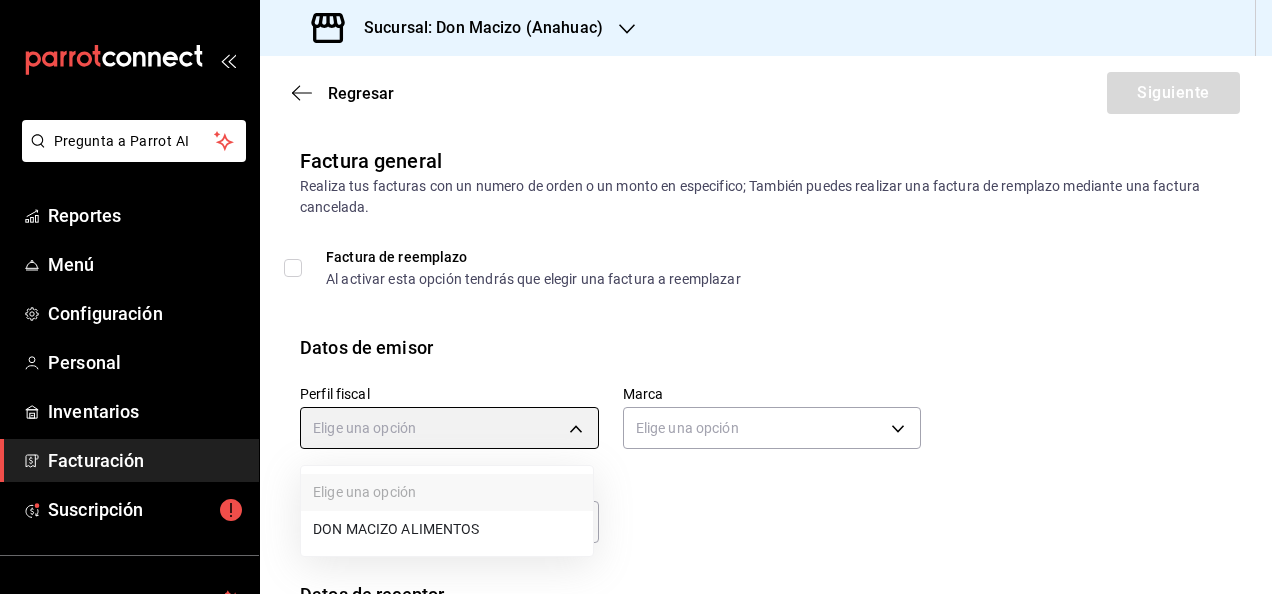 type on "7530212f-5c00-48ab-947a-5a4cb9cc1158" 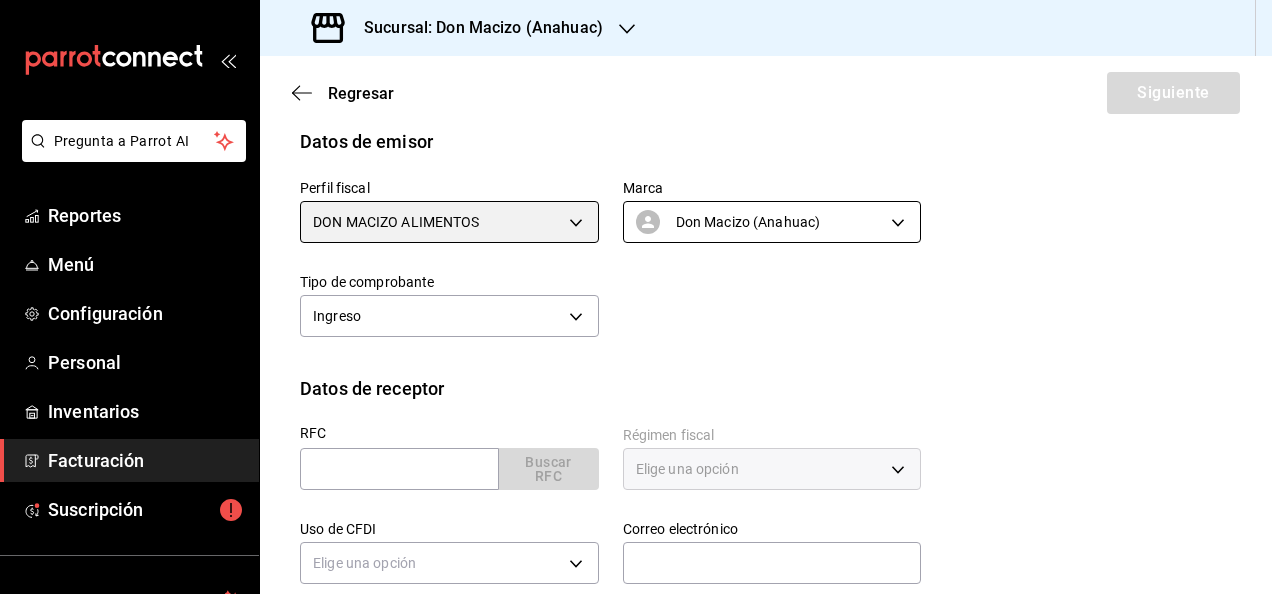 scroll, scrollTop: 207, scrollLeft: 0, axis: vertical 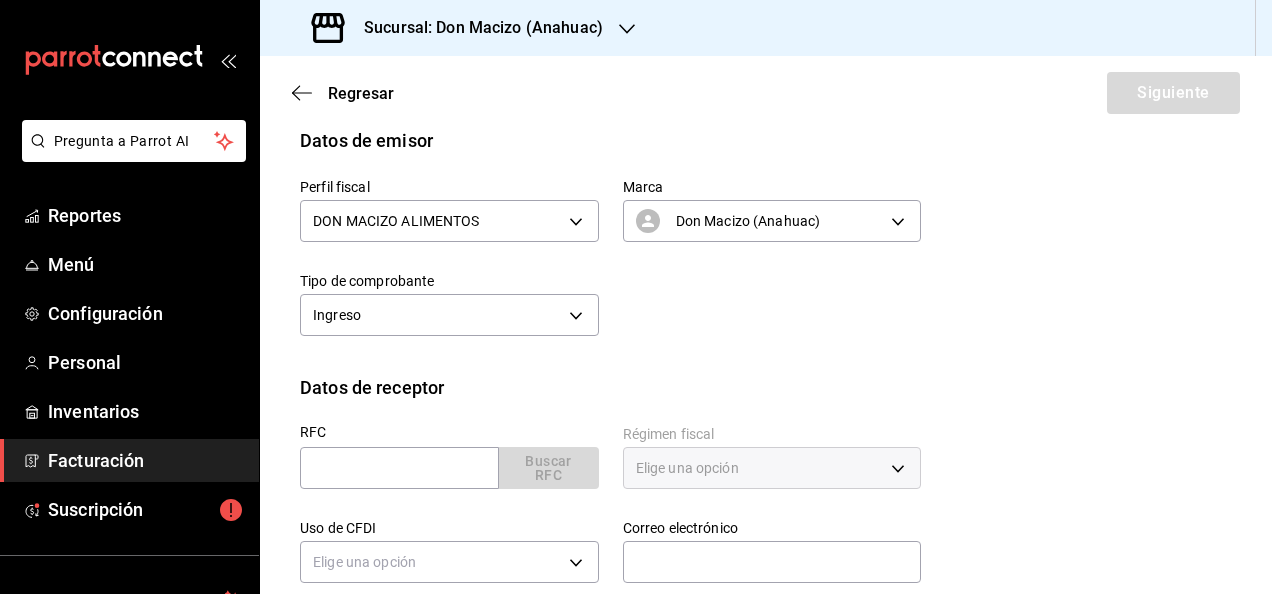 click on "RFC Buscar RFC" at bounding box center [437, 448] 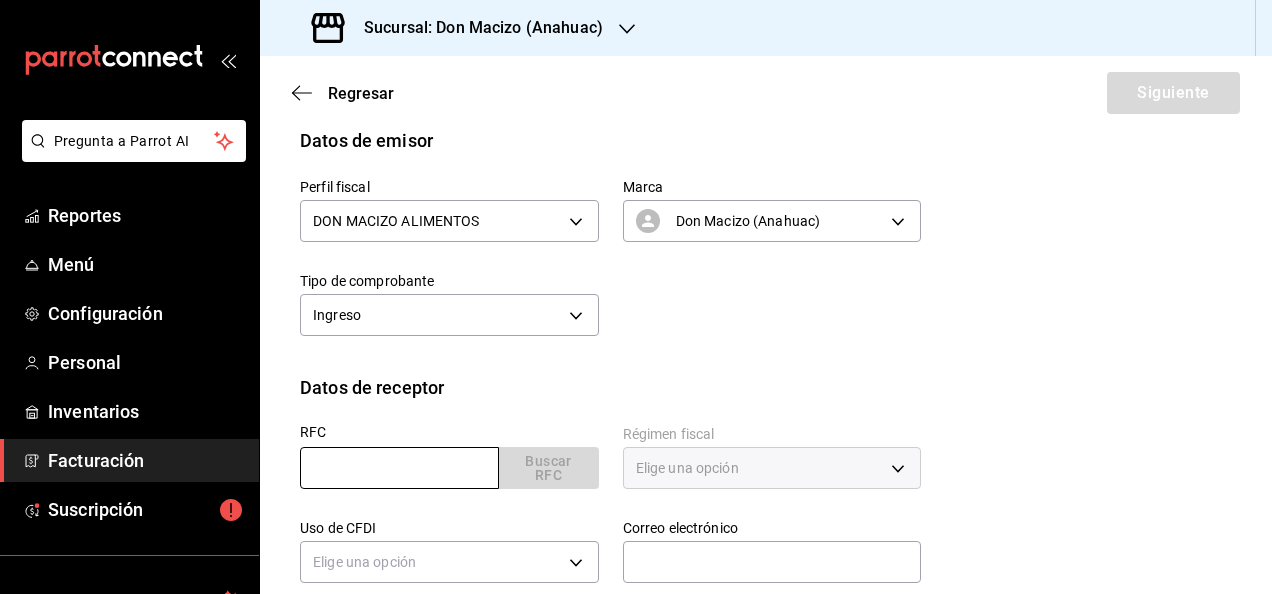 click at bounding box center (399, 468) 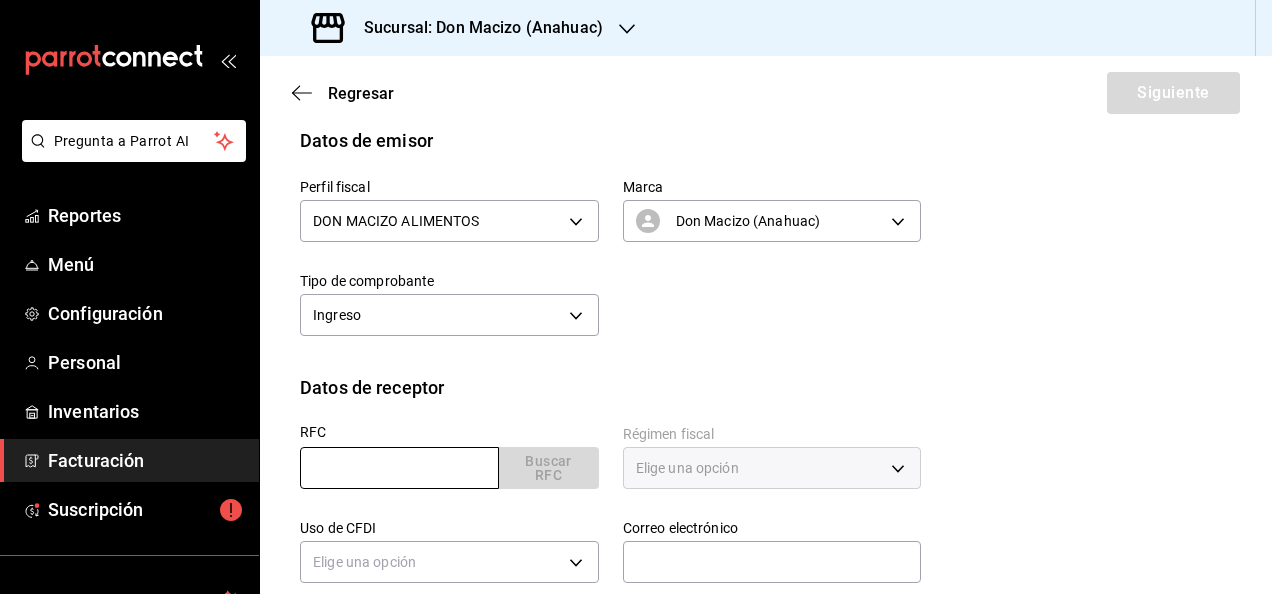 type on "[RFC]" 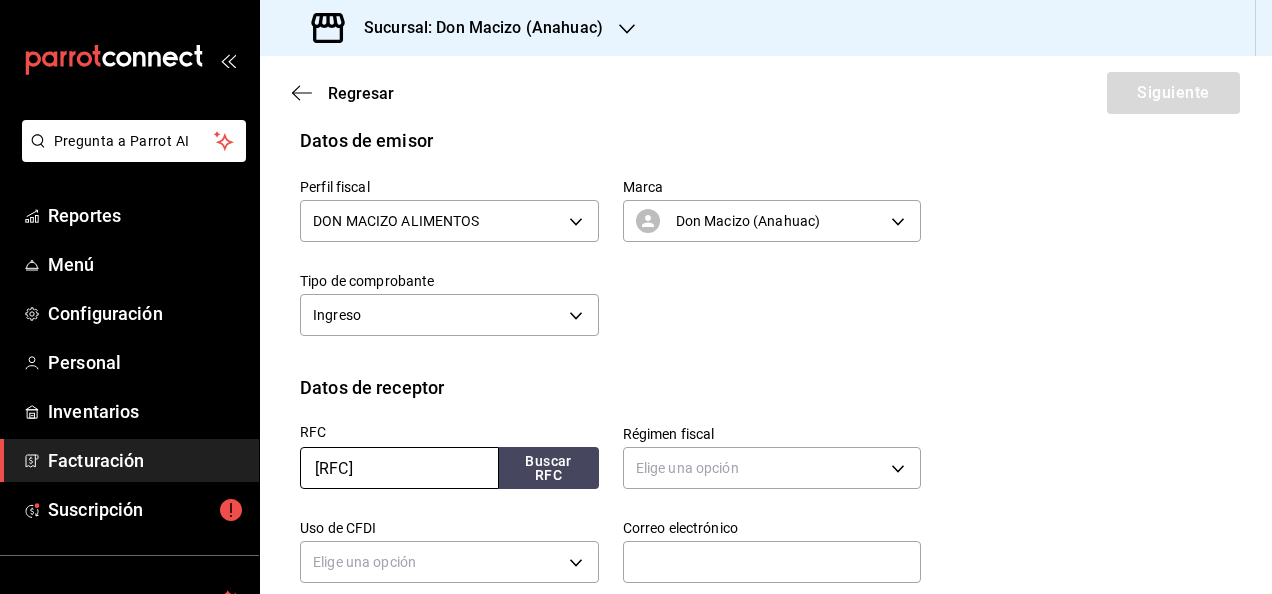 scroll, scrollTop: 363, scrollLeft: 0, axis: vertical 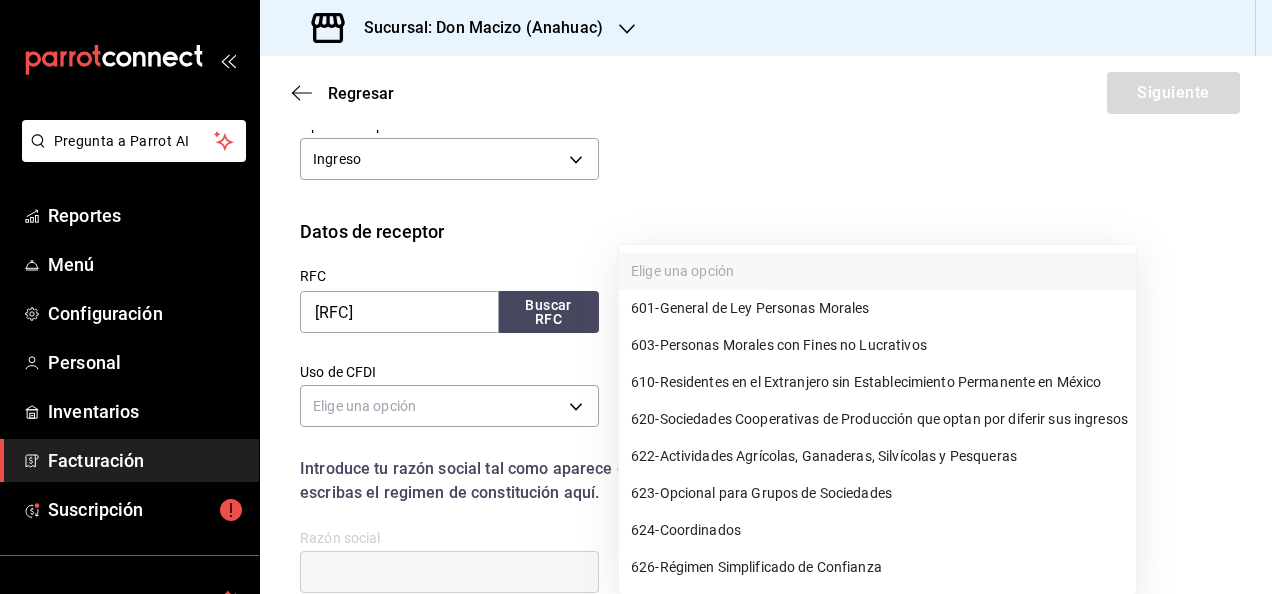 click on "Pregunta a Parrot AI Reportes   Menú   Configuración   Personal   Inventarios   Facturación   Suscripción   Ayuda Recomienda Parrot   [FIRST] [LAST]   Sugerir nueva función   Sucursal: Don Macizo (Anahuac) Regresar Siguiente Factura general Realiza tus facturas con un numero de orden o un monto en especifico; También puedes realizar una factura de remplazo mediante una factura cancelada. Factura de reemplazo Al activar esta opción tendrás que elegir una factura a reemplazar Datos de emisor Perfil fiscal DON MACIZO ALIMENTOS [UUID] Marca Don Macizo (Anahuac) [UUID] Tipo de comprobante Ingreso I Datos de receptor RFC SMO710204MS7 Buscar RFC Régimen fiscal Elige una opción Uso de CFDI Elige una opción Correo electrónico Introduce tu razón social tal como aparece en tu ćedula fiscal, es importante que no escribas el regimen de constitución aquí. company Razón social Dirección Calle # exterior # interior Código postal [POSTAL_CODE] Estado ​Municipio" at bounding box center (636, 297) 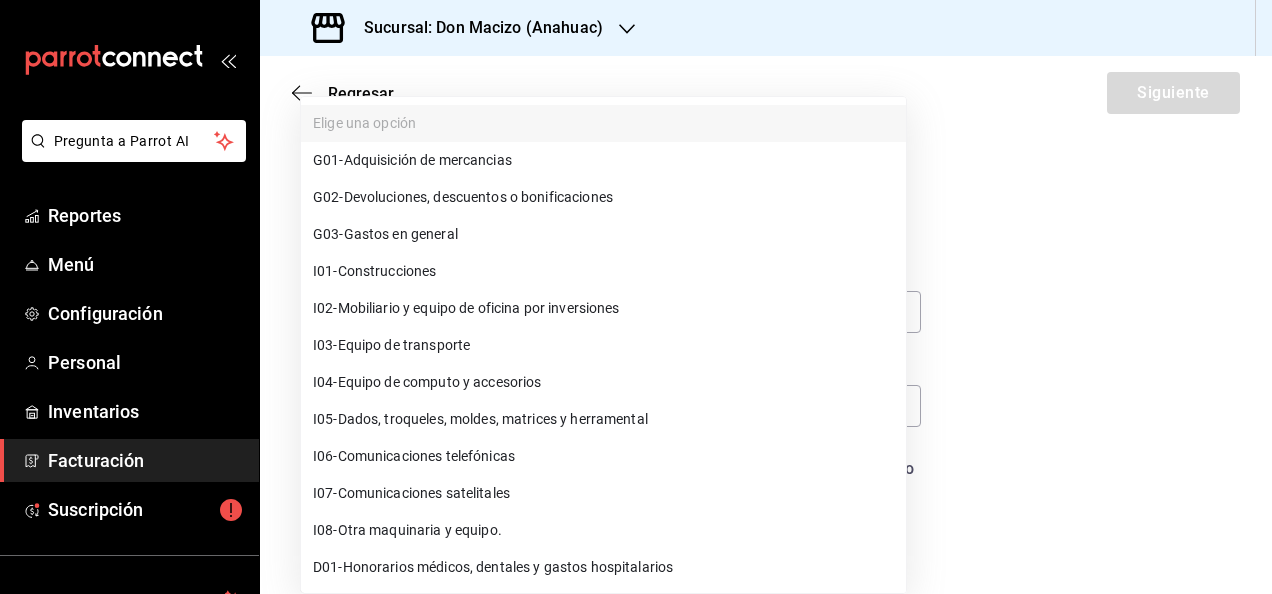 click on "Pregunta a Parrot AI Reportes   Menú   Configuración   Personal   Inventarios   Facturación   Suscripción   Ayuda Recomienda Parrot   [FIRST] [LAST]   Sugerir nueva función   Sucursal: Don Macizo (Anahuac) Regresar Siguiente Factura general Realiza tus facturas con un numero de orden o un monto en especifico; También puedes realizar una factura de remplazo mediante una factura cancelada. Factura de reemplazo Al activar esta opción tendrás que elegir una factura a reemplazar Datos de emisor Perfil fiscal DON MACIZO ALIMENTOS [UUID] Marca Don Macizo (Anahuac) [UUID] Tipo de comprobante Ingreso I Datos de receptor RFC SMO710204MS7 Buscar RFC Régimen fiscal 601  -  General de Ley Personas Morales 601 Uso de CFDI Elige una opción Correo electrónico Introduce tu razón social tal como aparece en tu ćedula fiscal, es importante que no escribas el regimen de constitución aquí. company Razón social Dirección Calle # exterior # interior Estado ​" at bounding box center (636, 297) 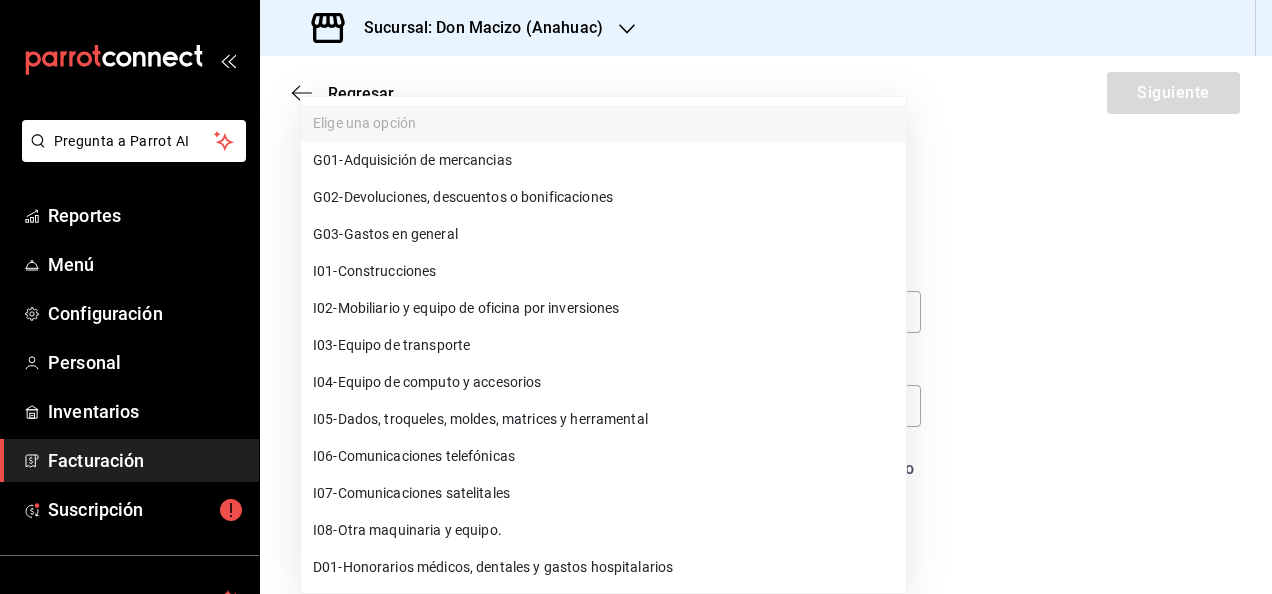 click on "G01  -  Adquisición de mercancias" at bounding box center (603, 160) 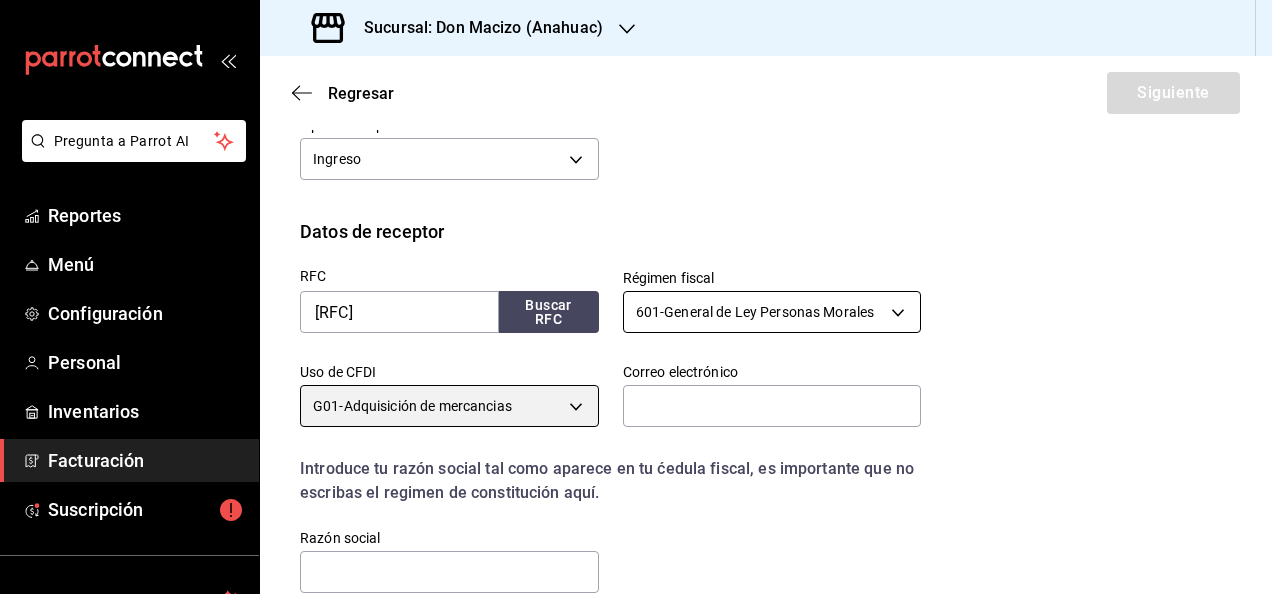 scroll, scrollTop: 454, scrollLeft: 0, axis: vertical 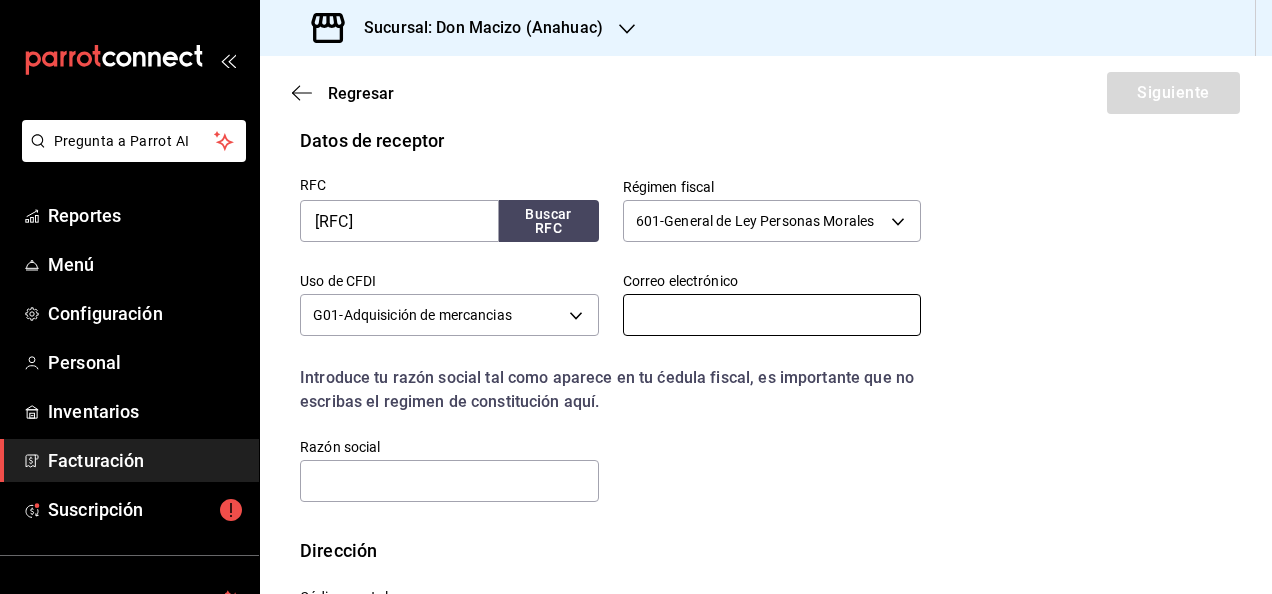 click at bounding box center (772, 315) 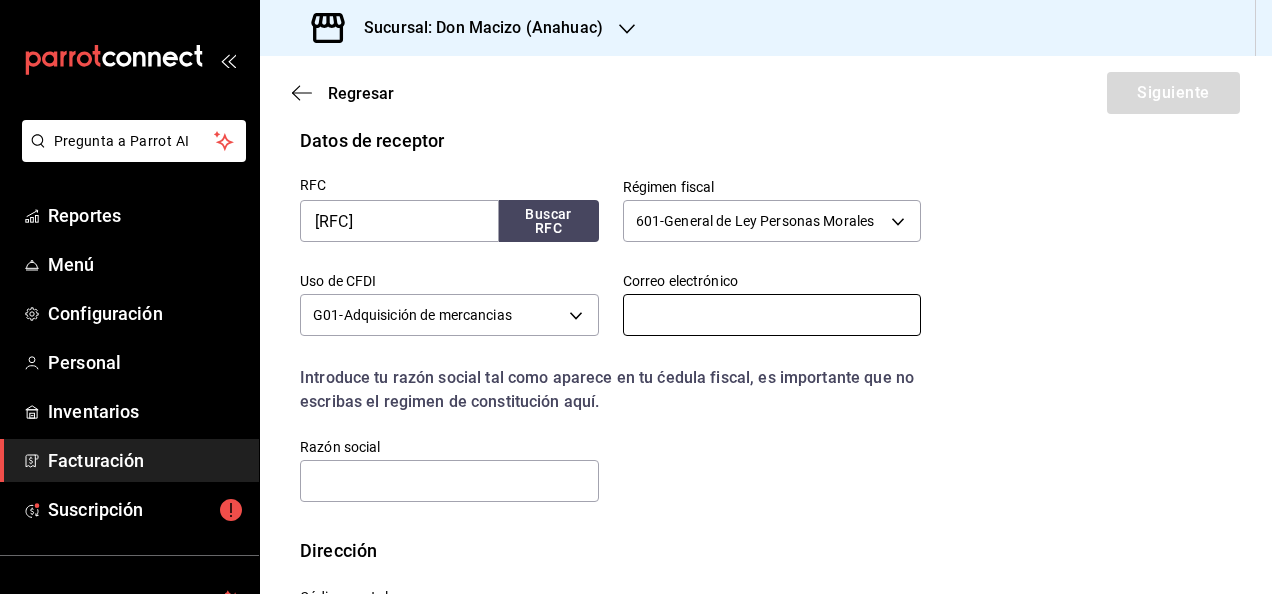 type on "administracion@[DOMAIN]" 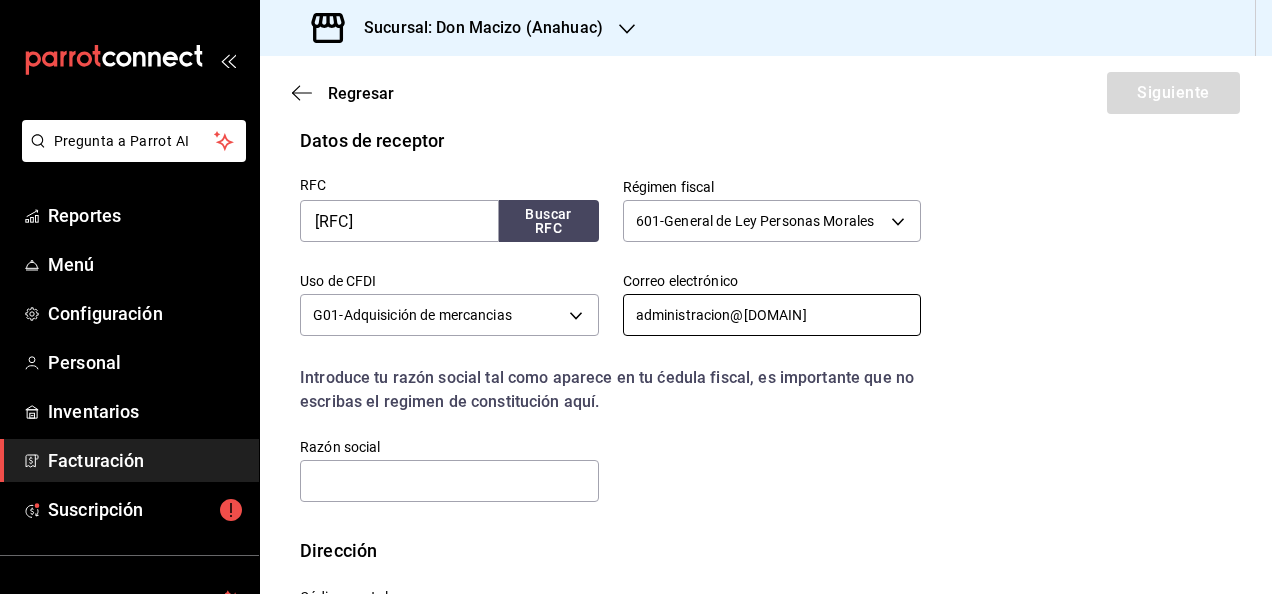 type on "66224" 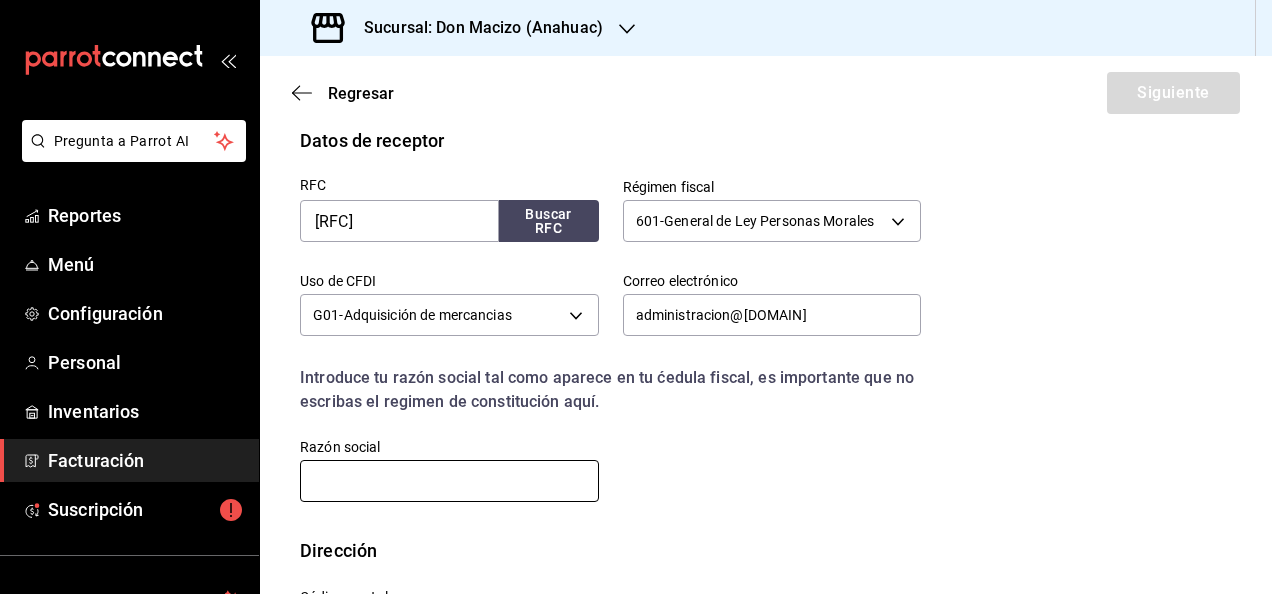 click at bounding box center (449, 481) 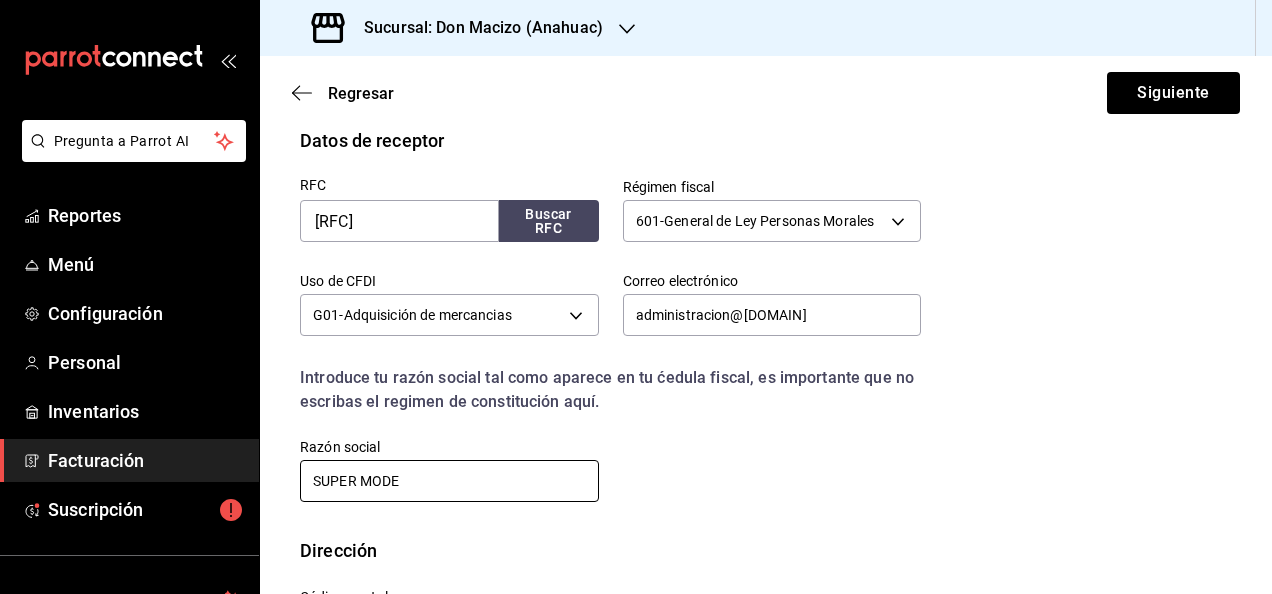 scroll, scrollTop: 547, scrollLeft: 0, axis: vertical 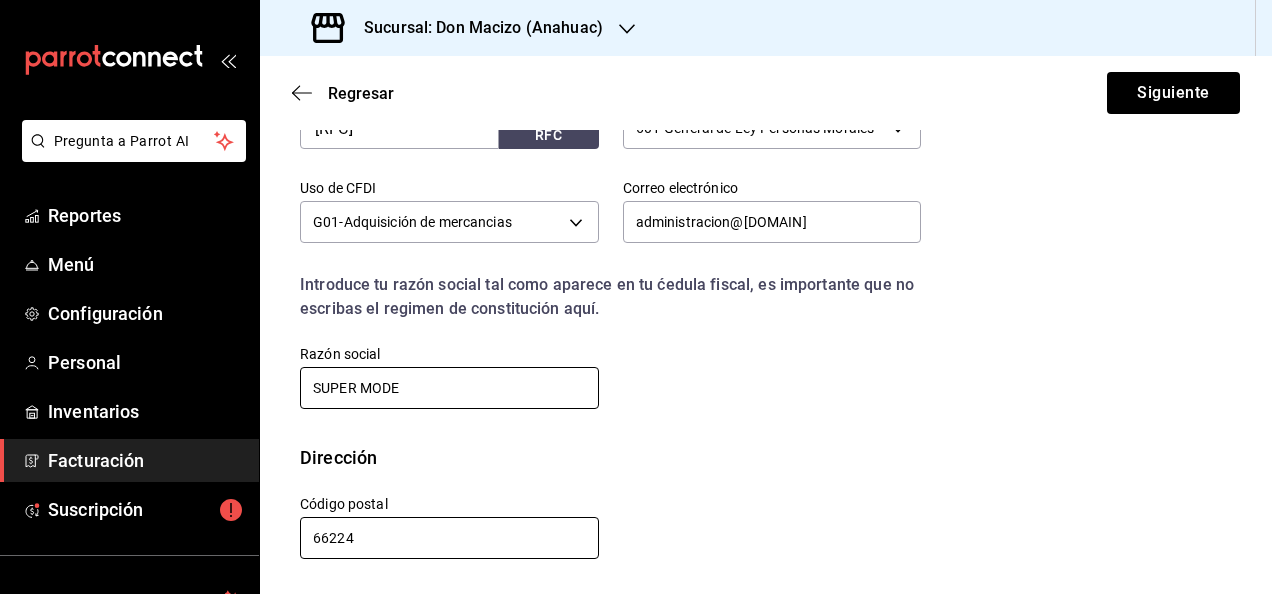 type on "SUPER MODE" 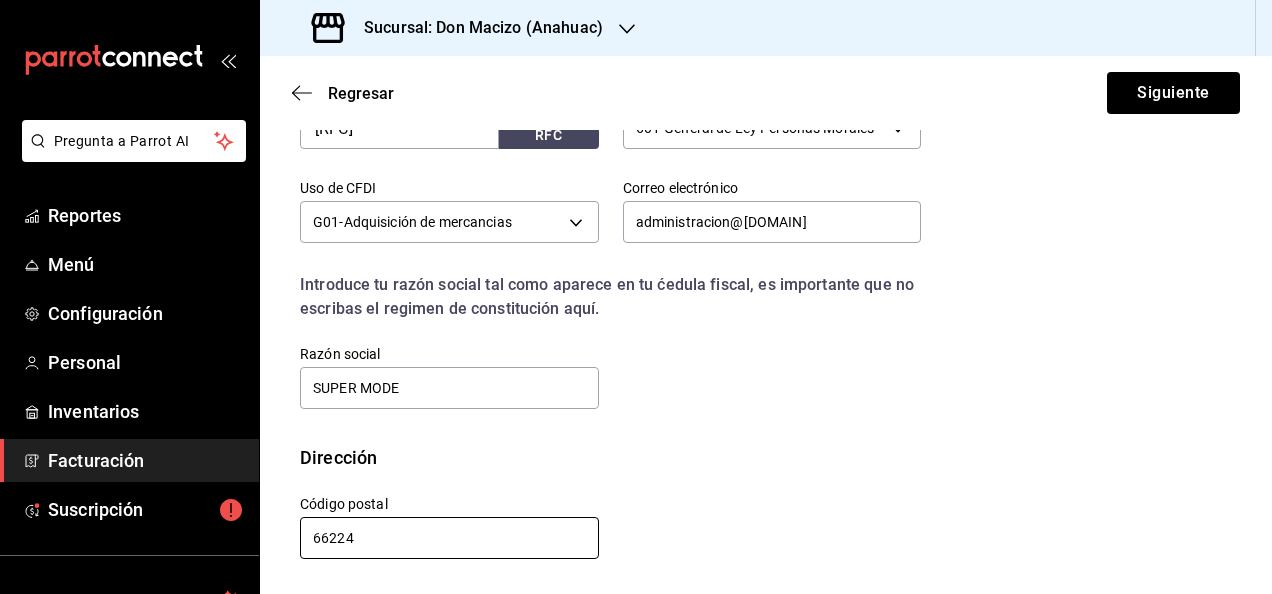 drag, startPoint x: 448, startPoint y: 536, endPoint x: 258, endPoint y: 528, distance: 190.16835 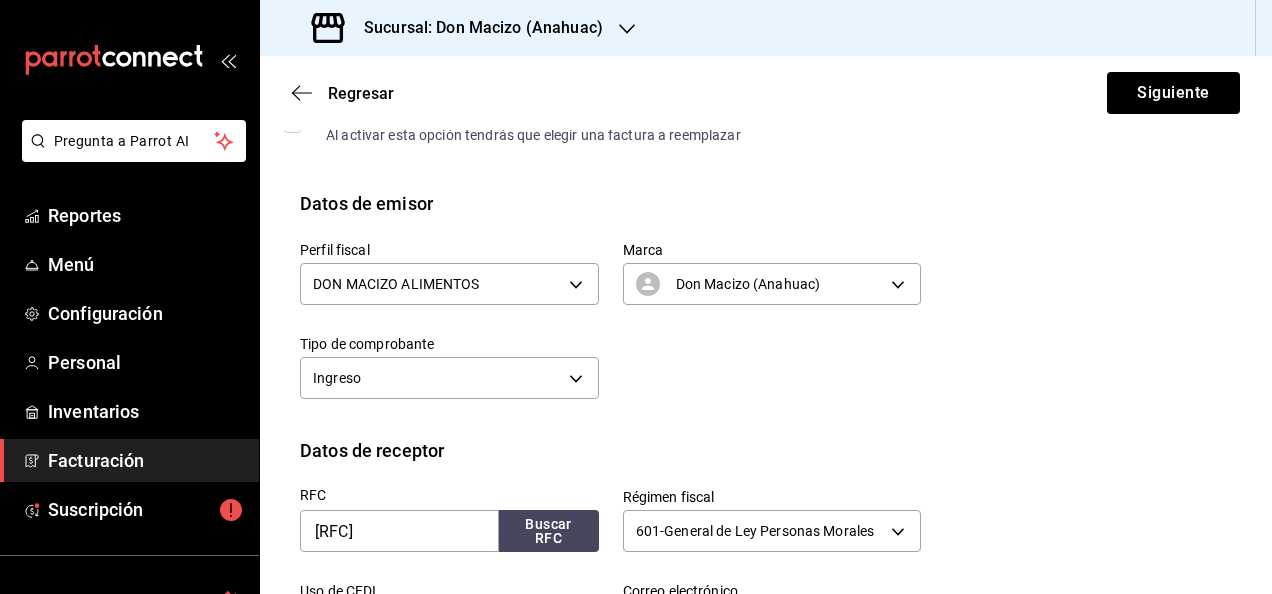 scroll, scrollTop: 141, scrollLeft: 0, axis: vertical 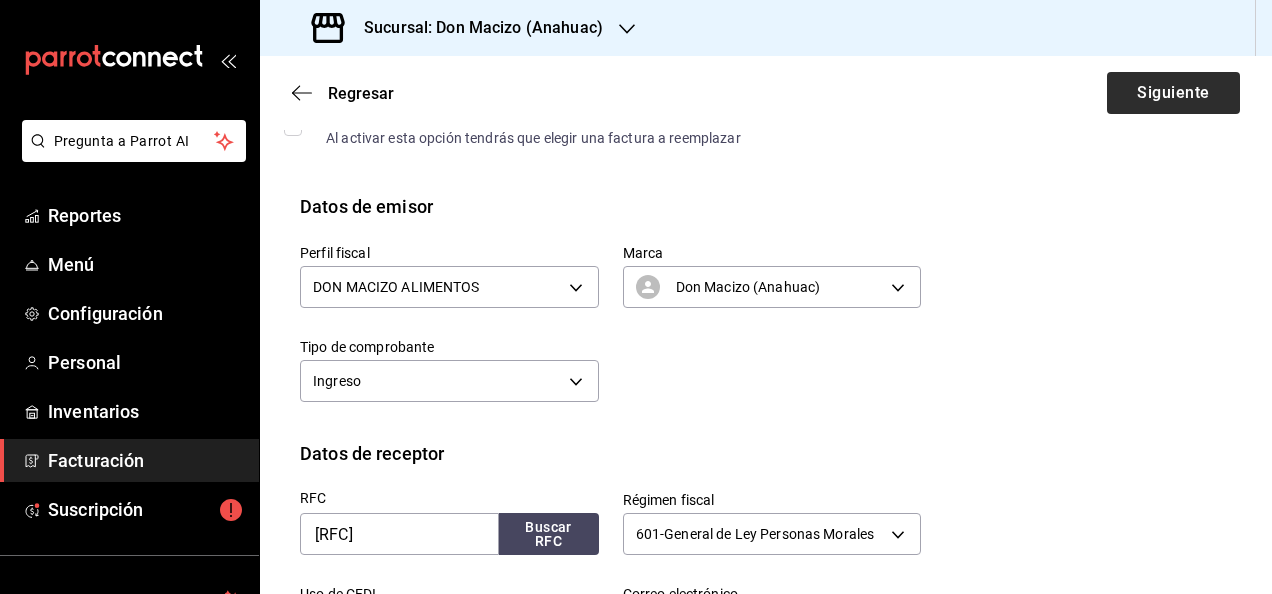 type on "66220" 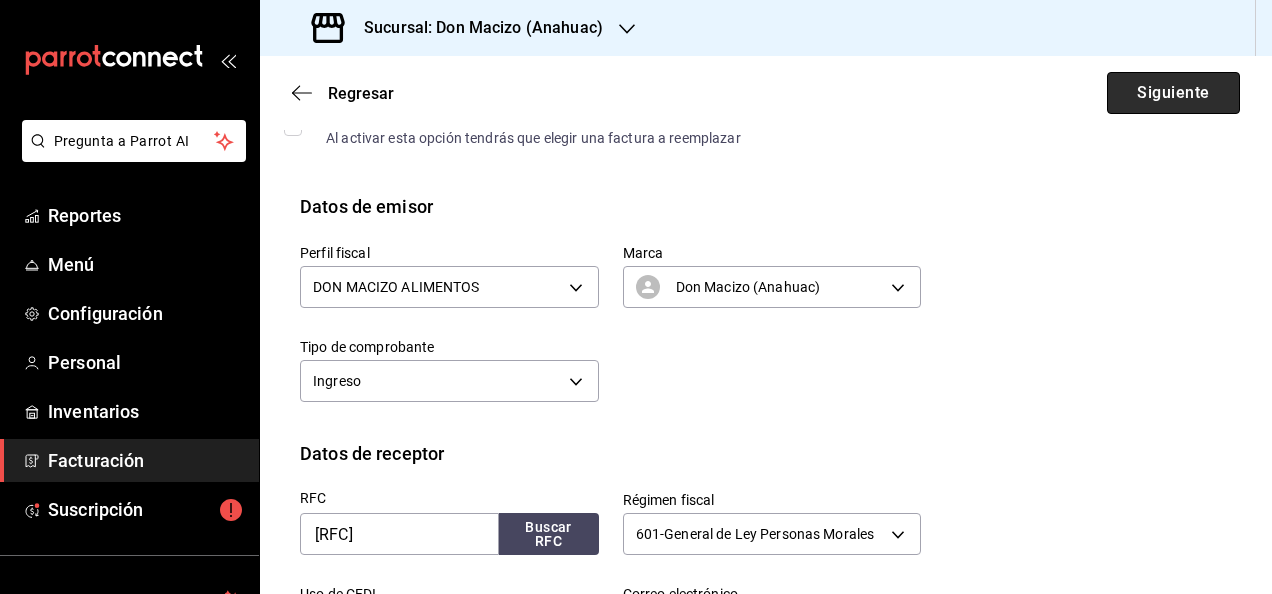 click on "Siguiente" at bounding box center (1173, 93) 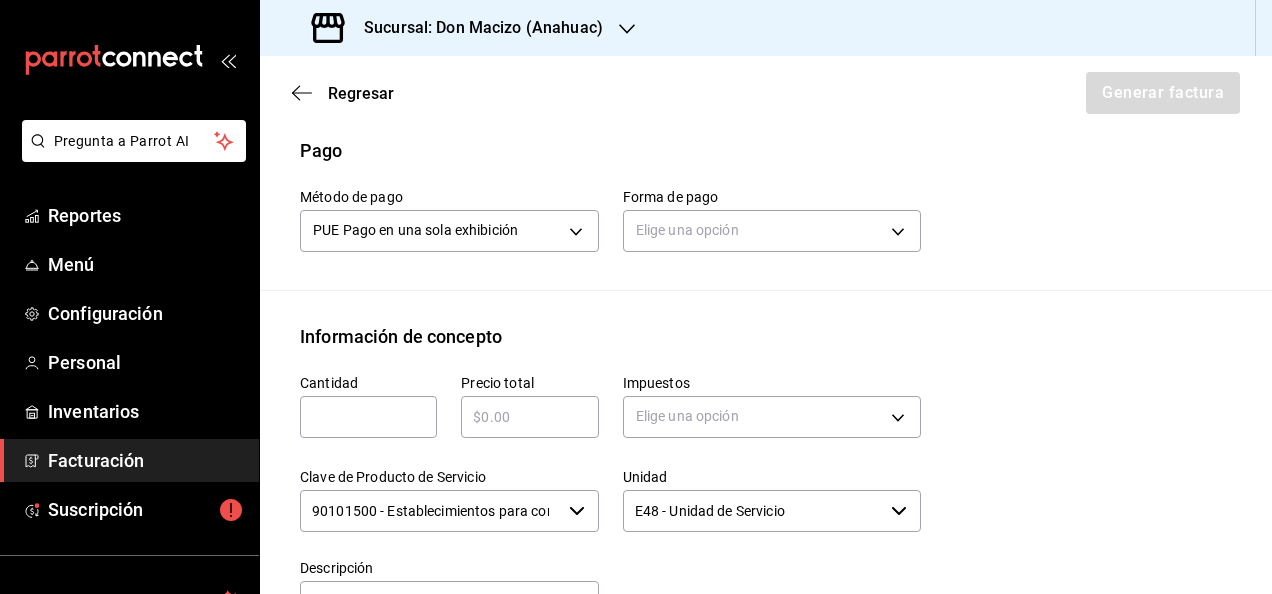 scroll, scrollTop: 623, scrollLeft: 0, axis: vertical 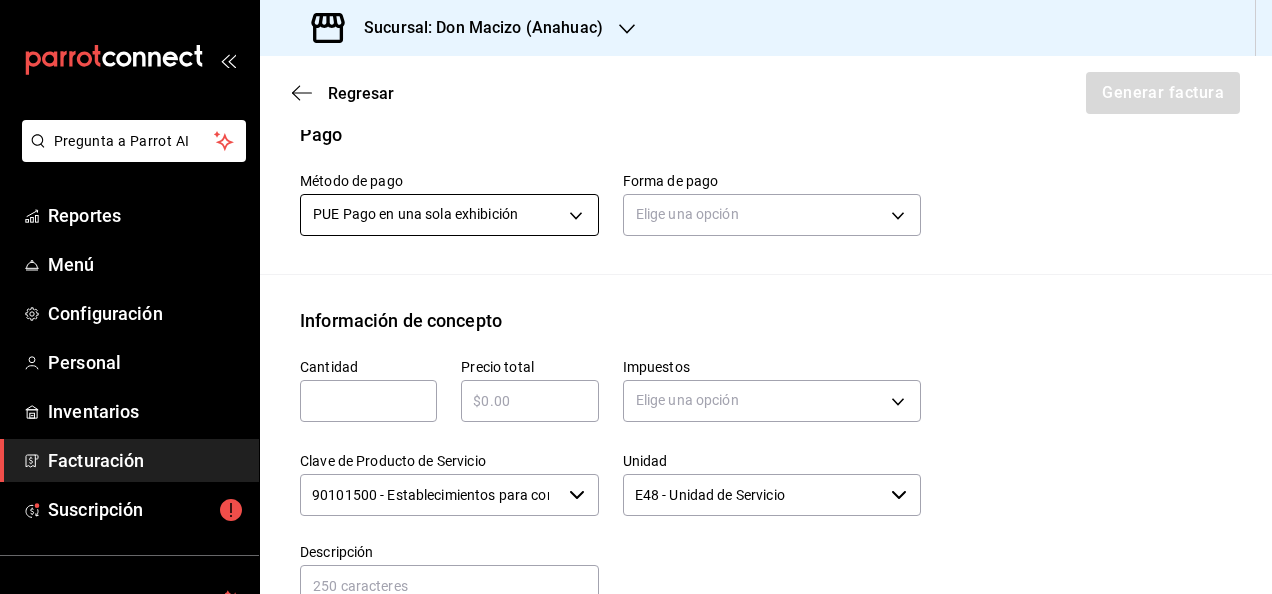 click on "Pregunta a Parrot AI Reportes   Menú   Configuración   Personal   Inventarios   Facturación   Suscripción   Ayuda Recomienda Parrot   [FIRST] [LAST]   Sugerir nueva función   Sucursal: Don Macizo (Anahuac) Regresar Generar factura Emisor Perfil fiscal DON MACIZO ALIMENTOS Tipo de comprobante Ingreso Receptor Nombre / Razón social SUPER MODE RFC Receptor SMO710204MS7 Régimen fiscal General de Ley Personas Morales Uso de CFDI G01: Adquisición de mercancias Correo electrónico administracion@[DOMAIN] Elige cómo quieres agregar los conceptos a tu factura Manualmente Asociar orden Pago Método de pago PUE   Pago en una sola exhibición PUE Forma de pago Elige una opción Información de concepto Cantidad ​ Precio total ​ Impuestos Elige una opción Clave de Producto de Servicio 90101500 - Establecimientos para comer y beber ​ Unidad E48 - Unidad de Servicio ​ Descripción Agregar IVA Total $0.00 IEPS Total $0.00 Subtotal $0.00 Total $0.00 Orden Cantidad Clave Unidad Monto Impuesto Subtotal Total" at bounding box center [636, 297] 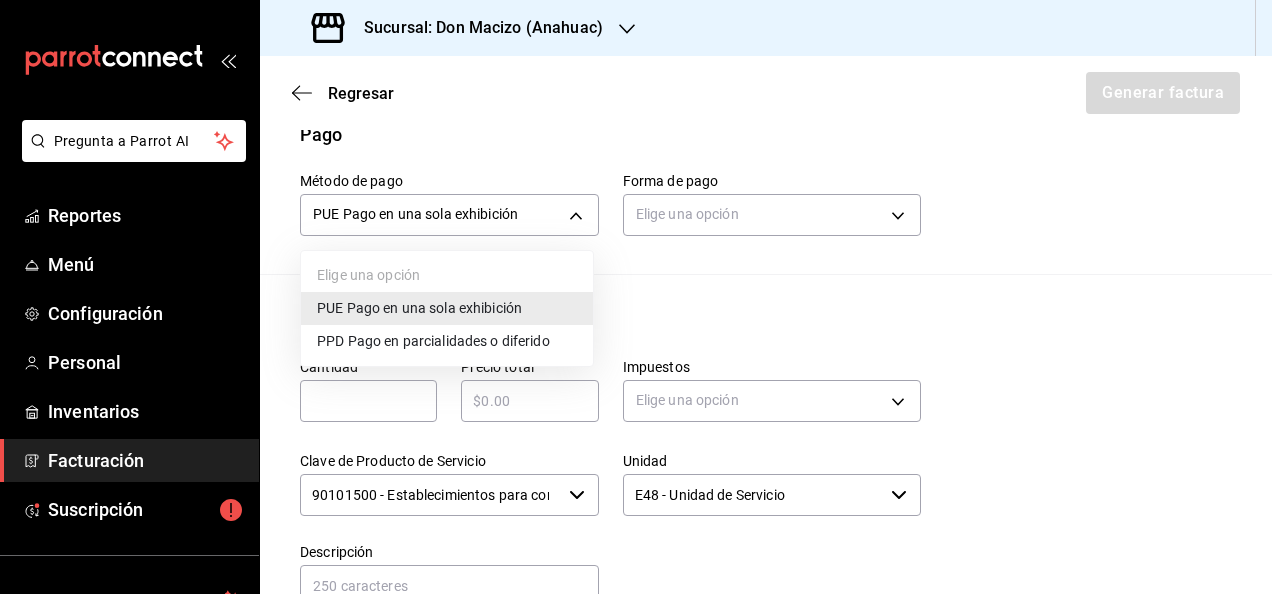 click on "PPD   Pago en parcialidades o diferido" at bounding box center [433, 341] 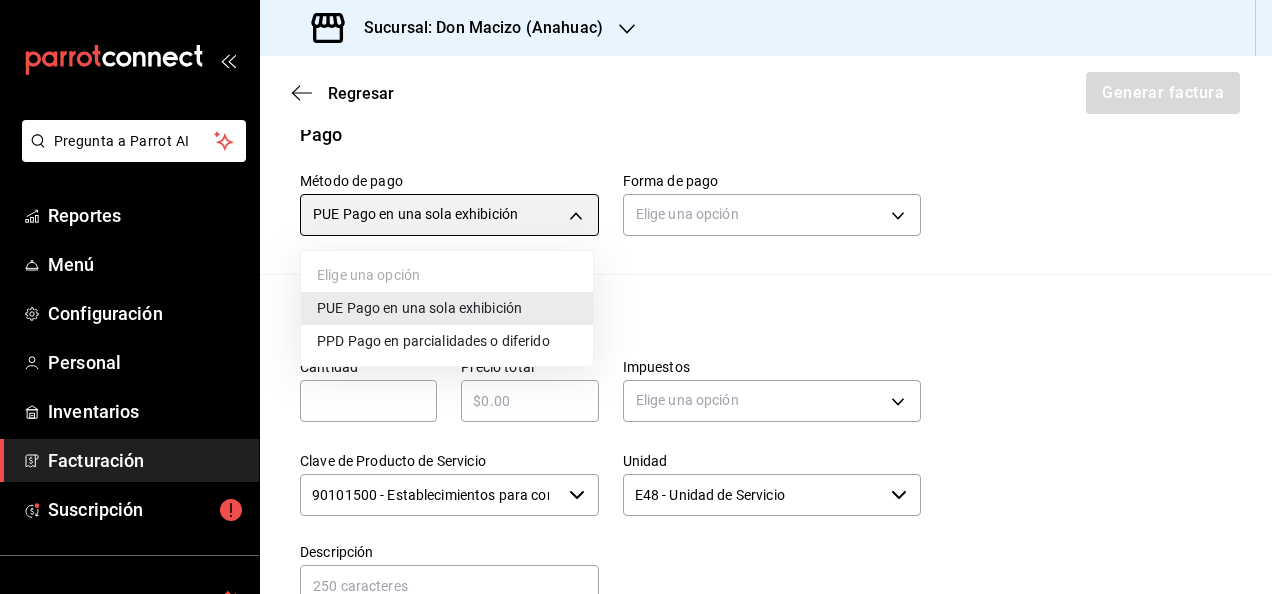 type on "PPD" 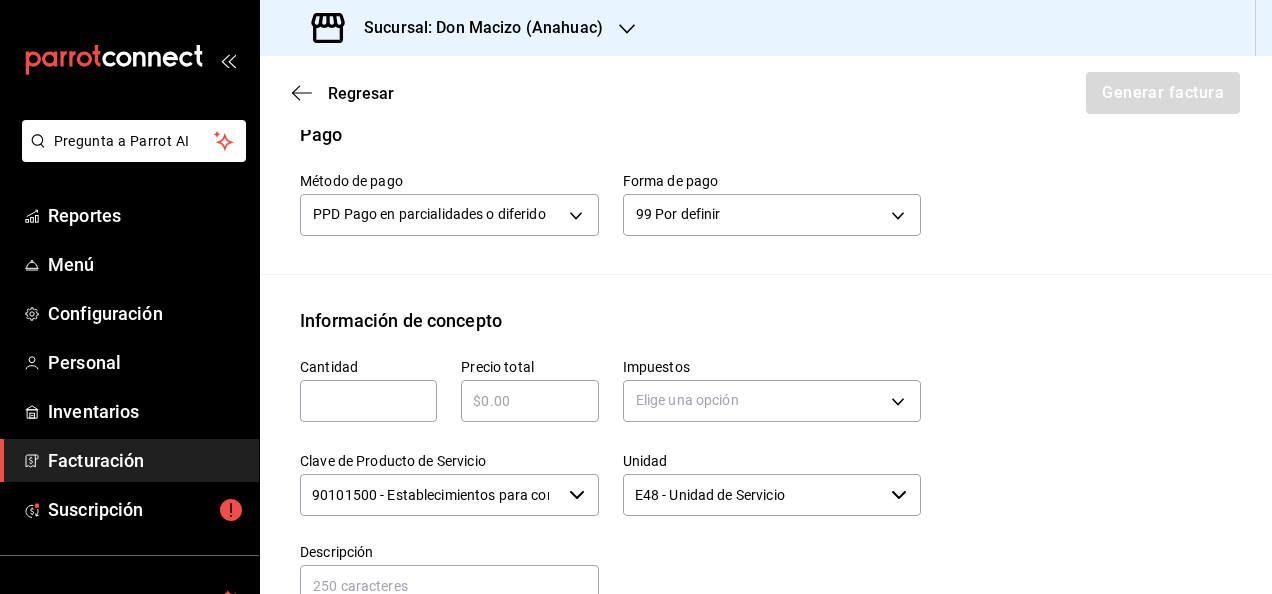 click at bounding box center (368, 401) 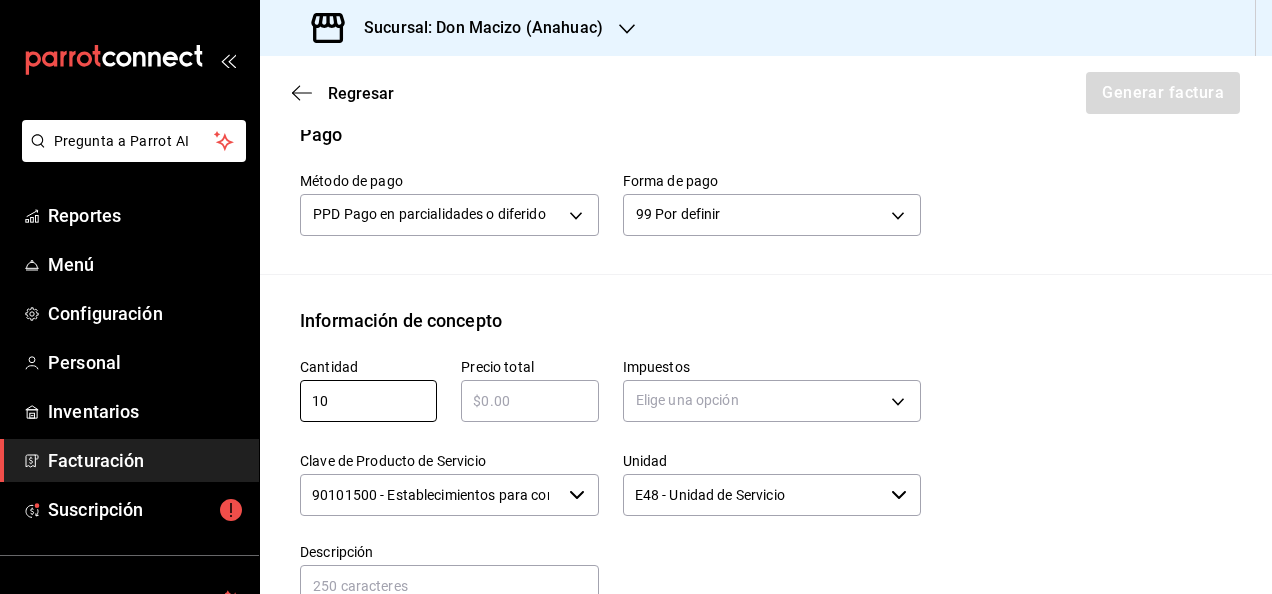 type on "10" 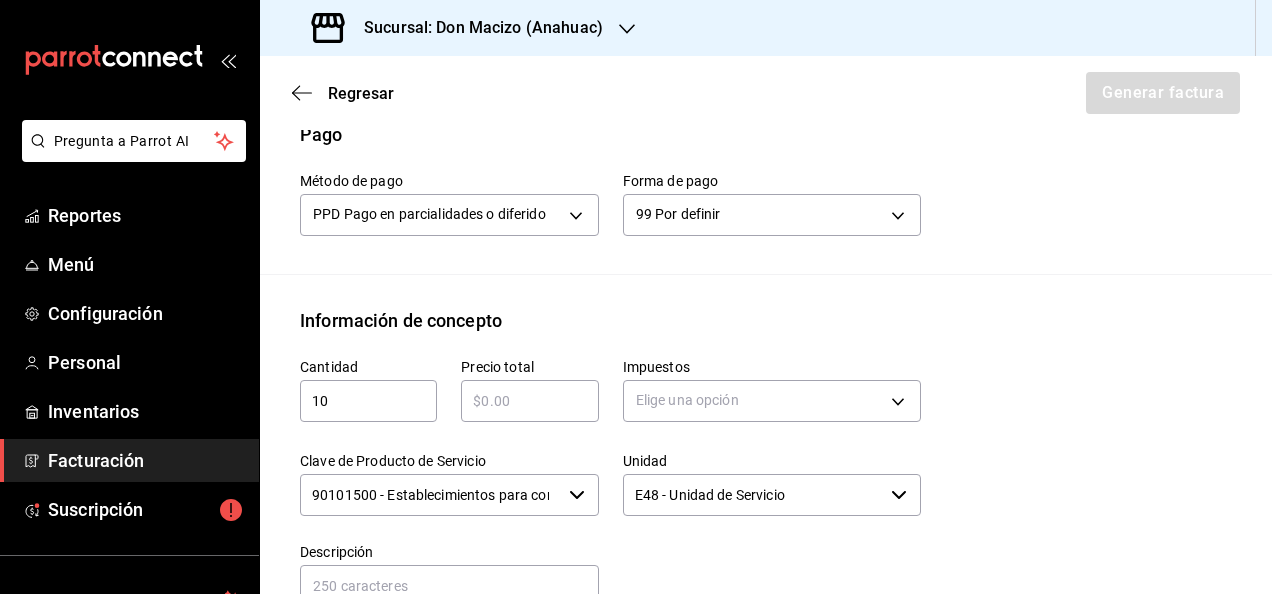 click at bounding box center [529, 401] 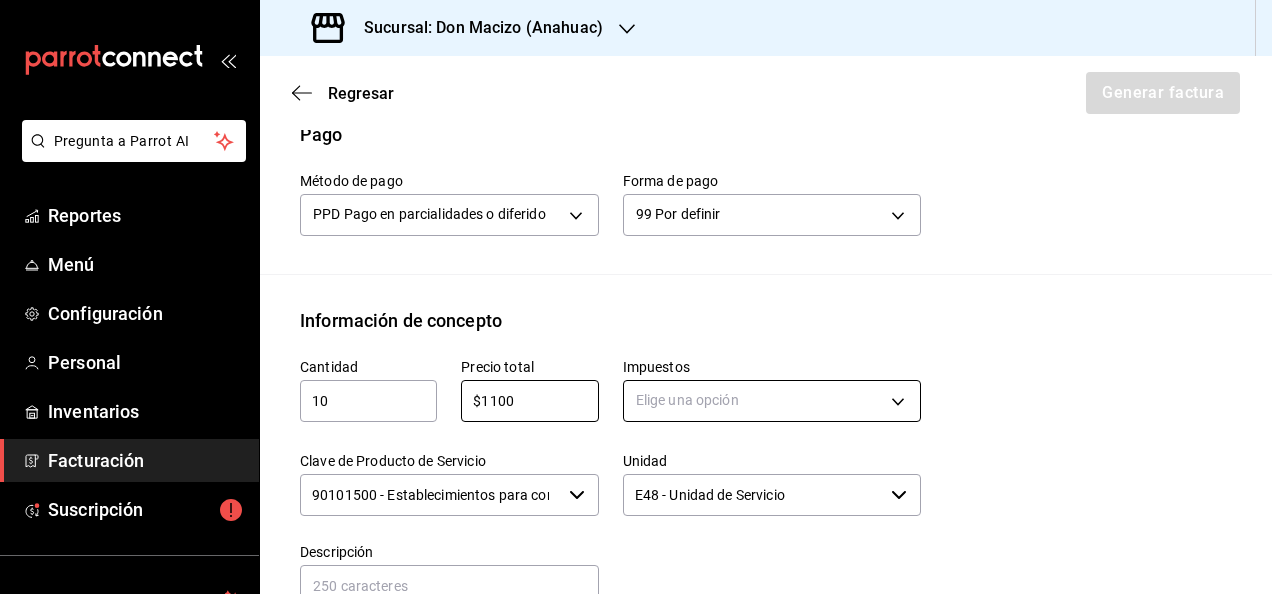 type on "$1100" 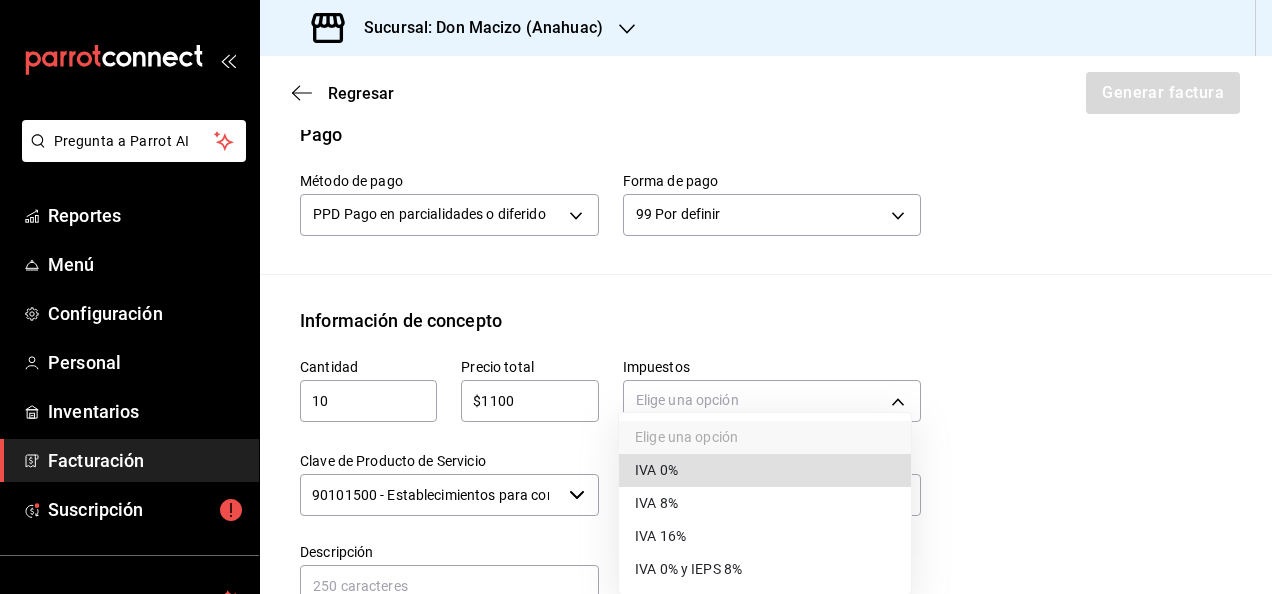 click on "IVA 0%" at bounding box center (656, 470) 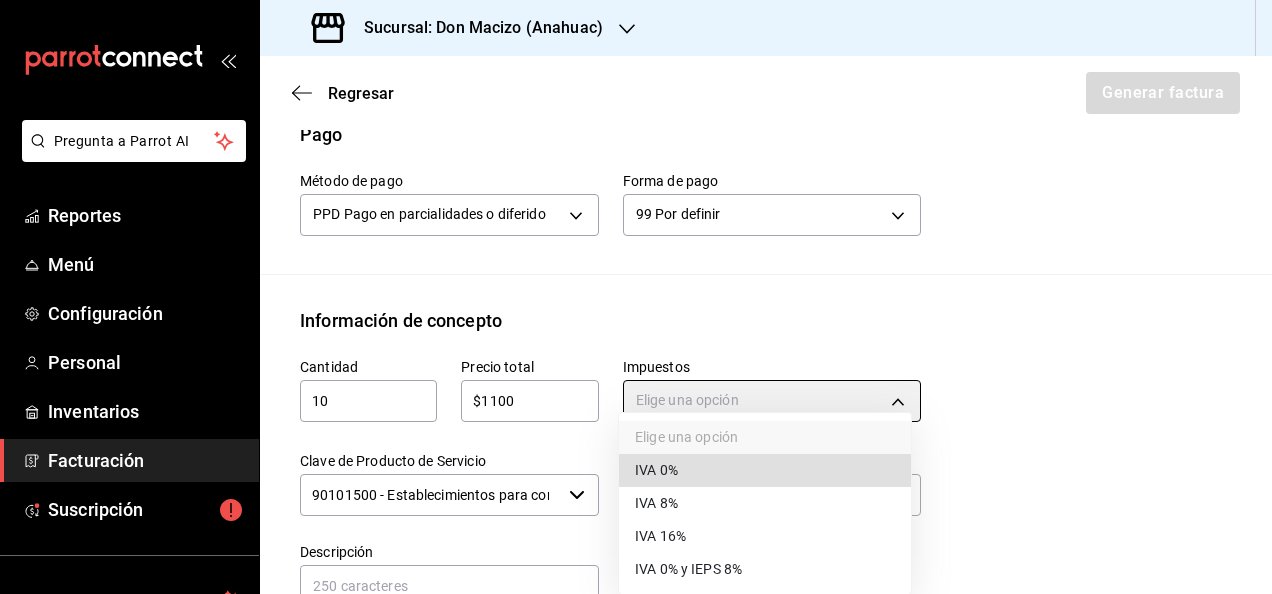type on "IVA_0" 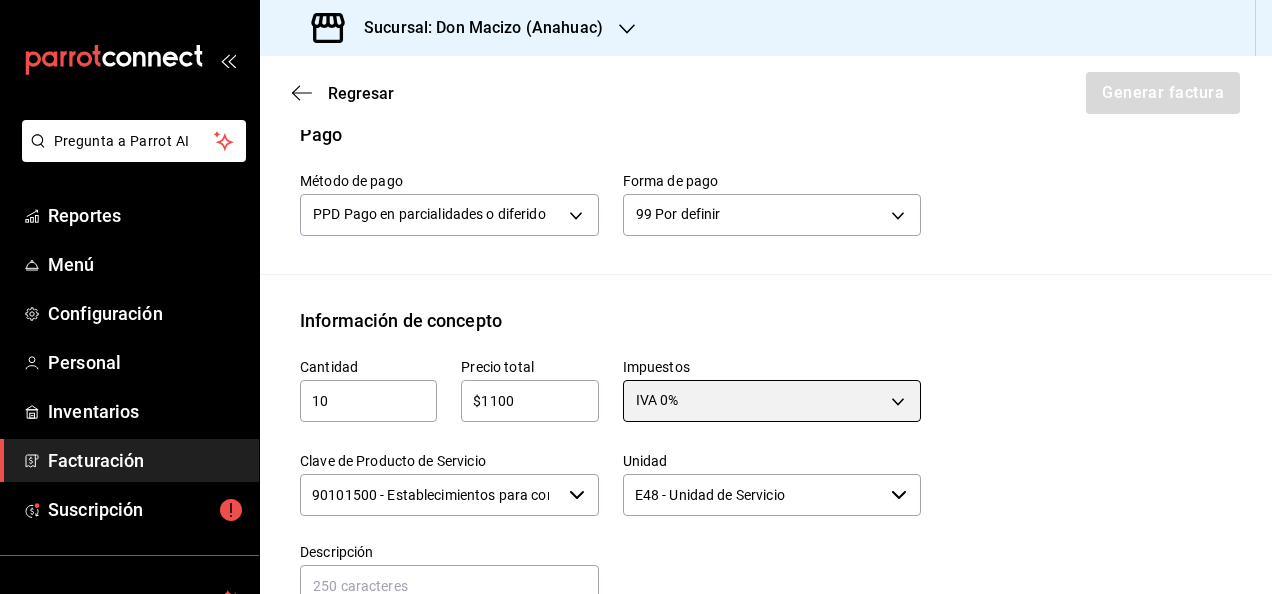 scroll, scrollTop: 686, scrollLeft: 0, axis: vertical 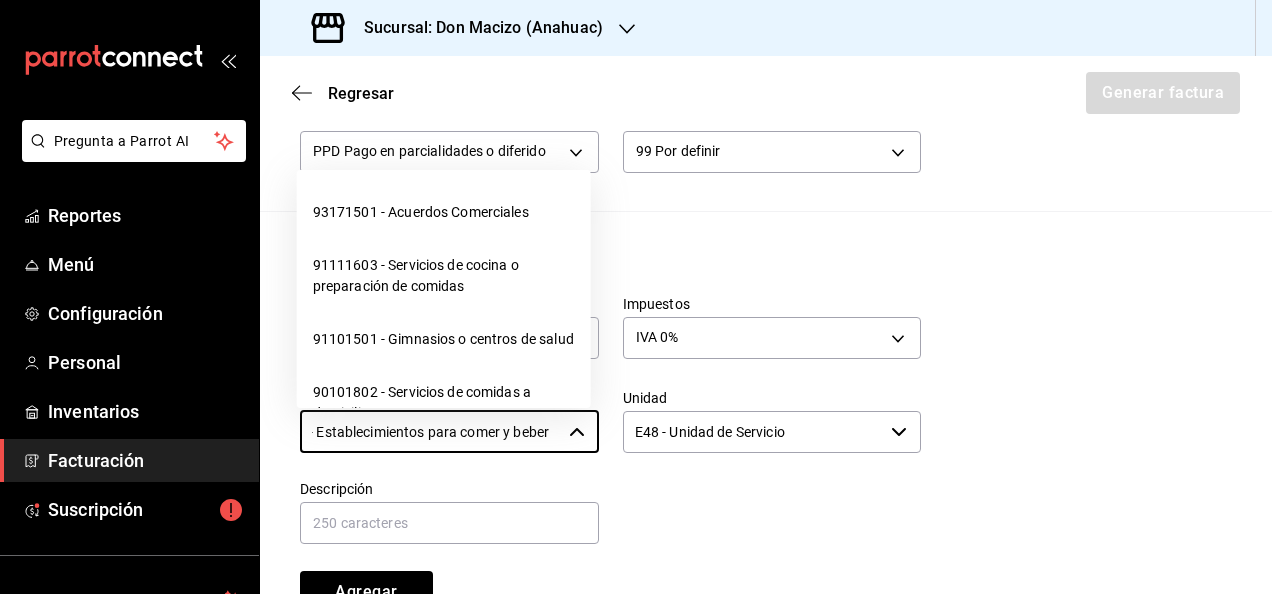 drag, startPoint x: 313, startPoint y: 426, endPoint x: 670, endPoint y: 446, distance: 357.55978 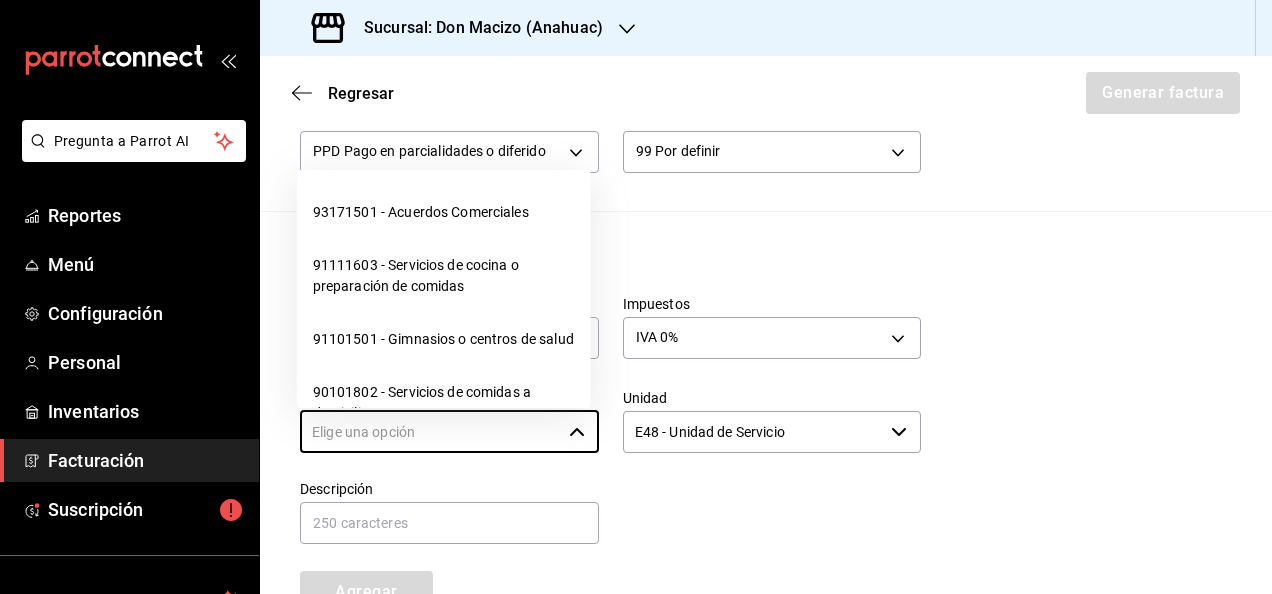 scroll, scrollTop: 0, scrollLeft: 0, axis: both 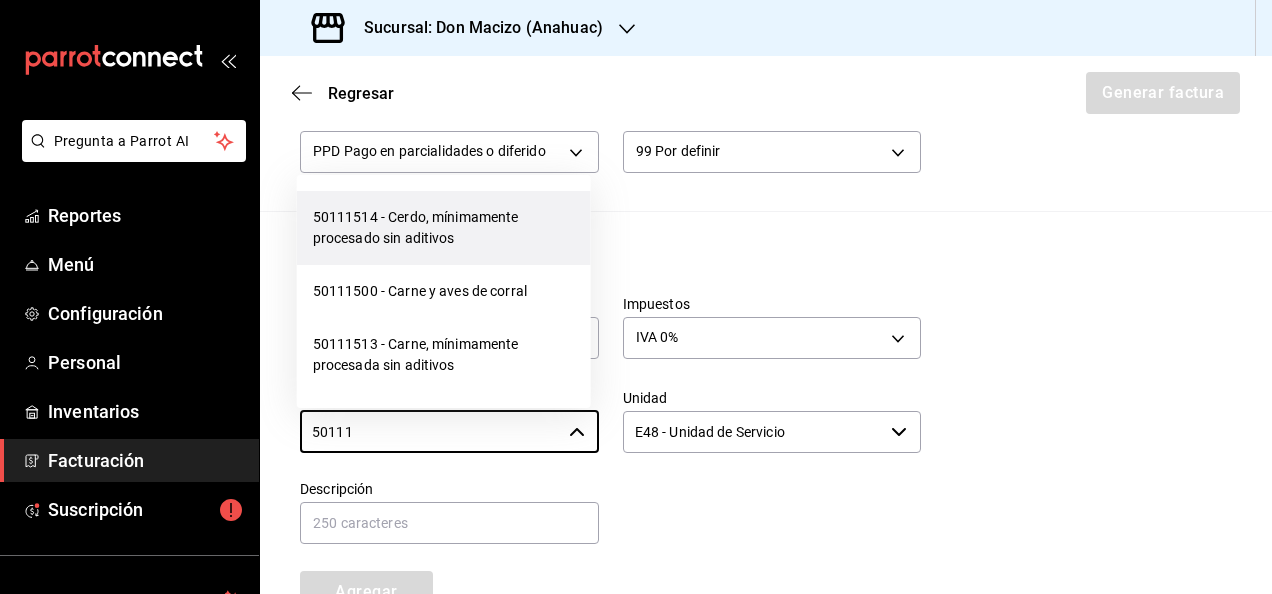 click on "50111514 - Cerdo, mínimamente procesado sin aditivos" at bounding box center [444, 228] 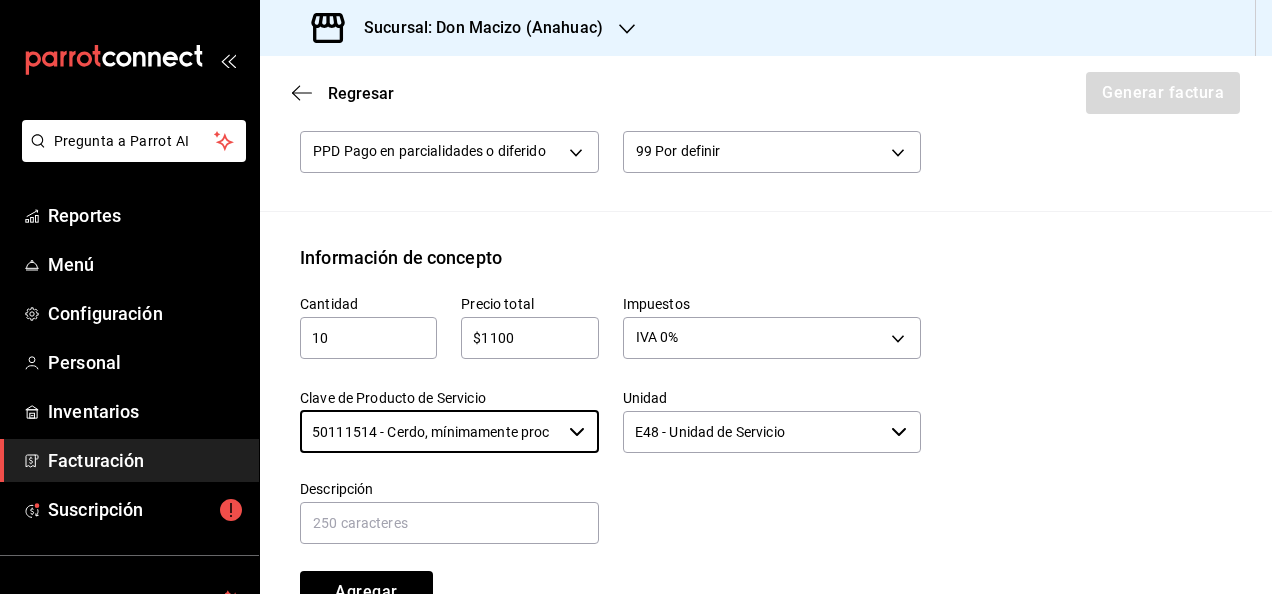 type on "50111514 - Cerdo, mínimamente procesado sin aditivos" 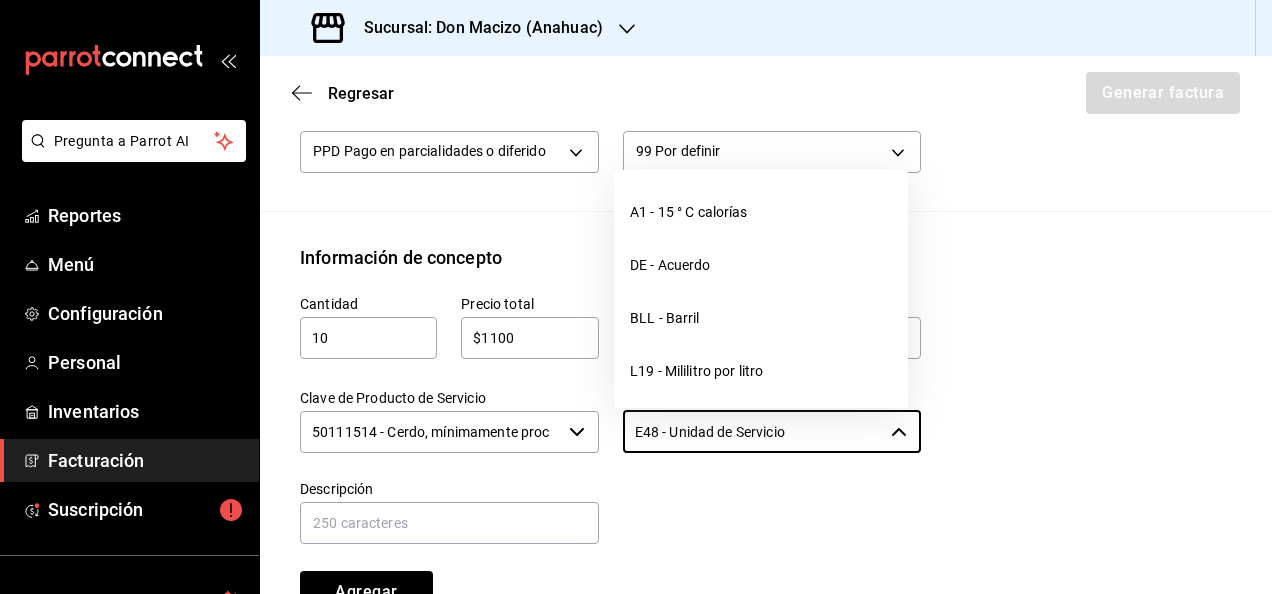 drag, startPoint x: 814, startPoint y: 432, endPoint x: 607, endPoint y: 442, distance: 207.24141 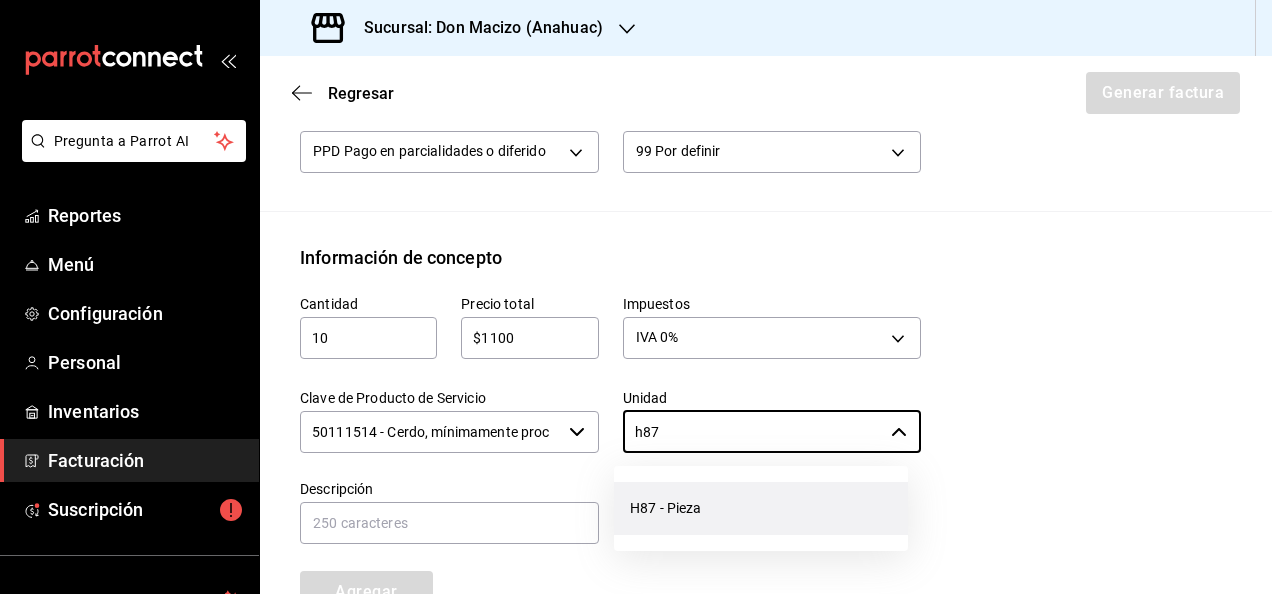 click on "H87 - Pieza" at bounding box center (761, 508) 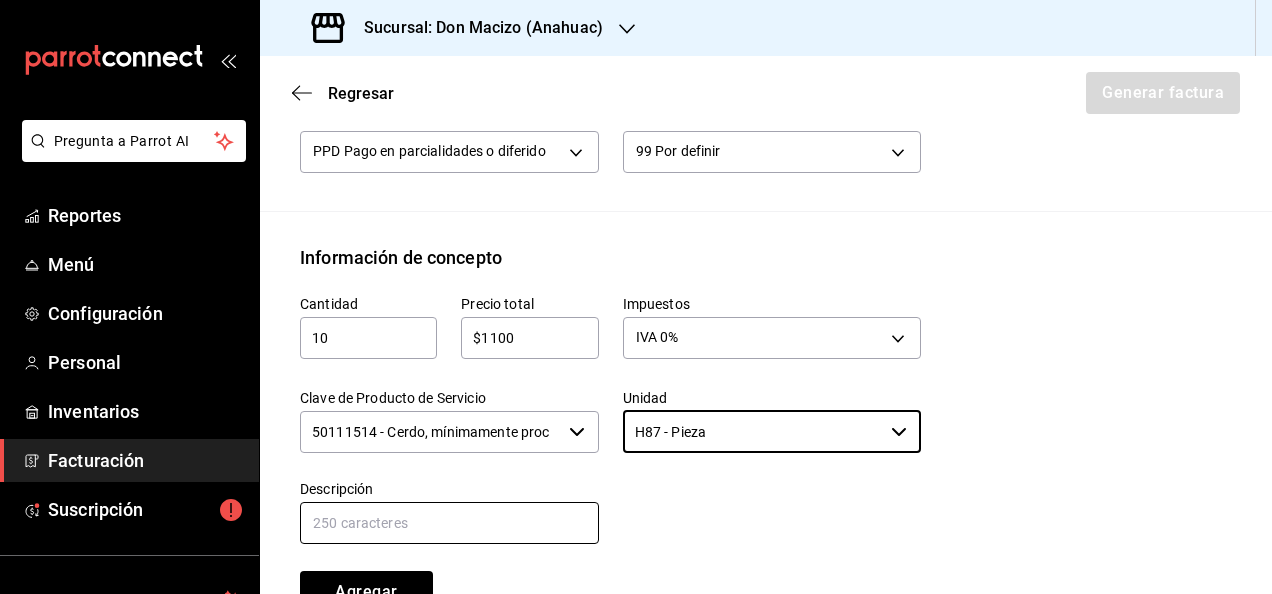 type on "H87 - Pieza" 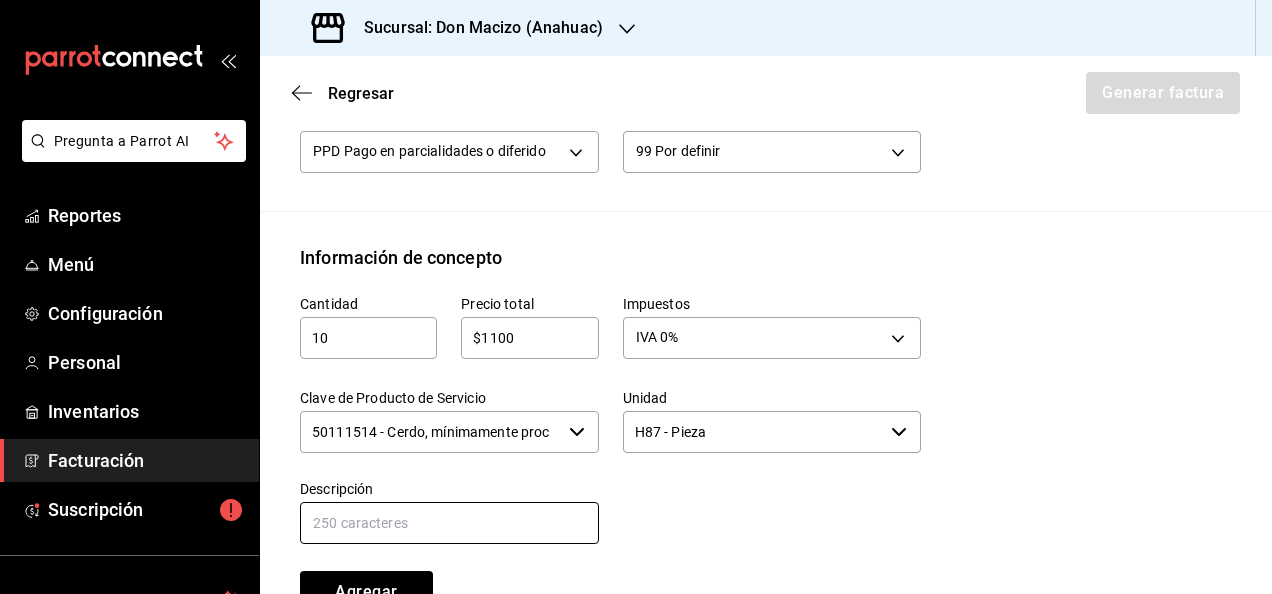 type on "(CNG) CARNITAS GOURMET 250 GR. DON MACIZO" 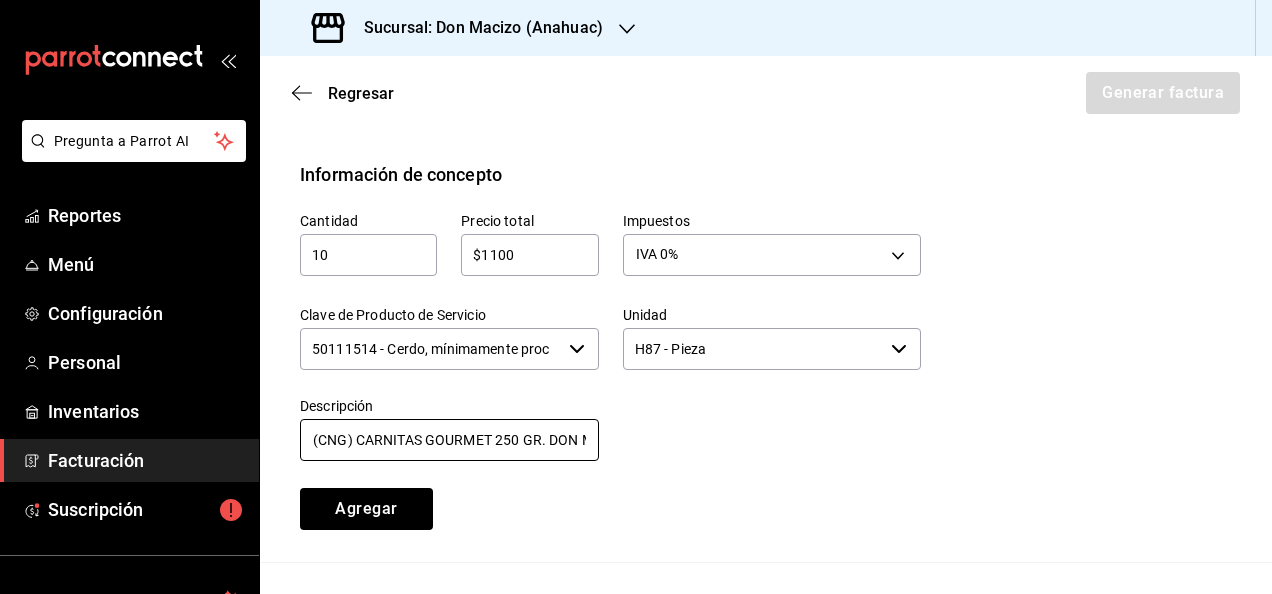 scroll, scrollTop: 770, scrollLeft: 0, axis: vertical 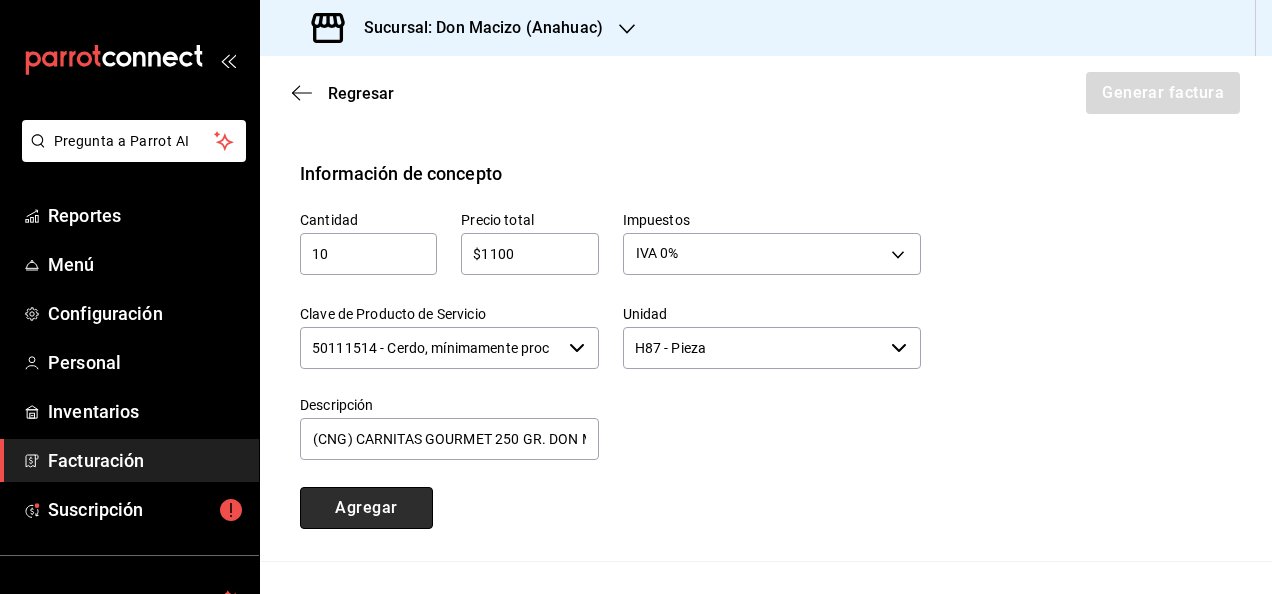 click on "Agregar" at bounding box center (366, 508) 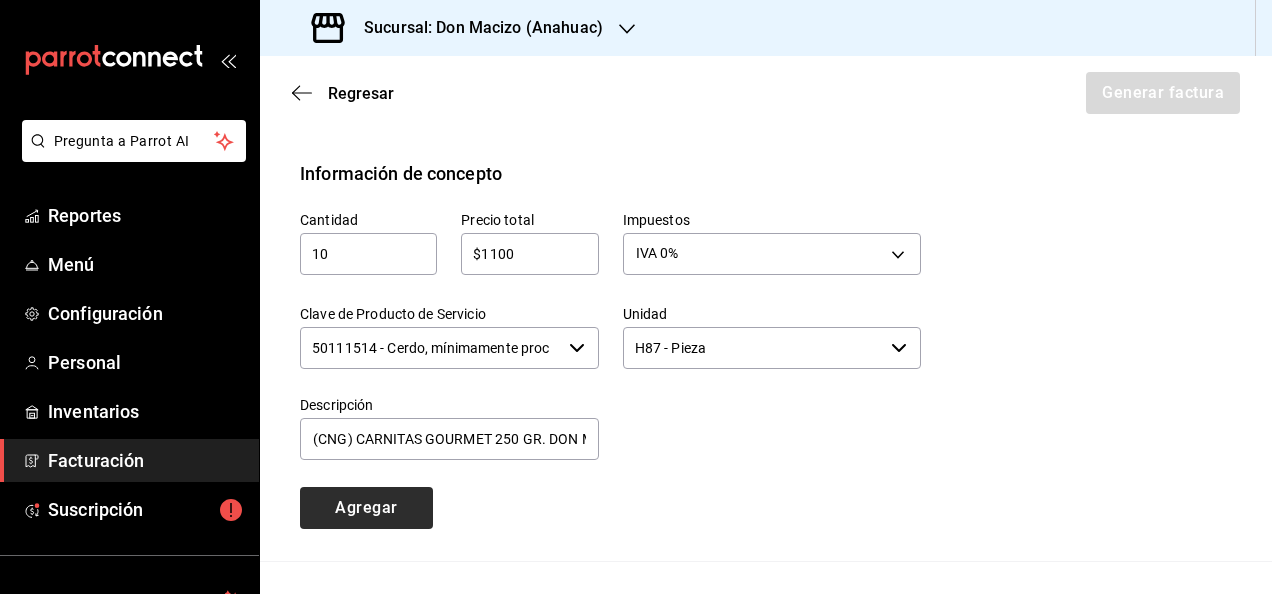 type 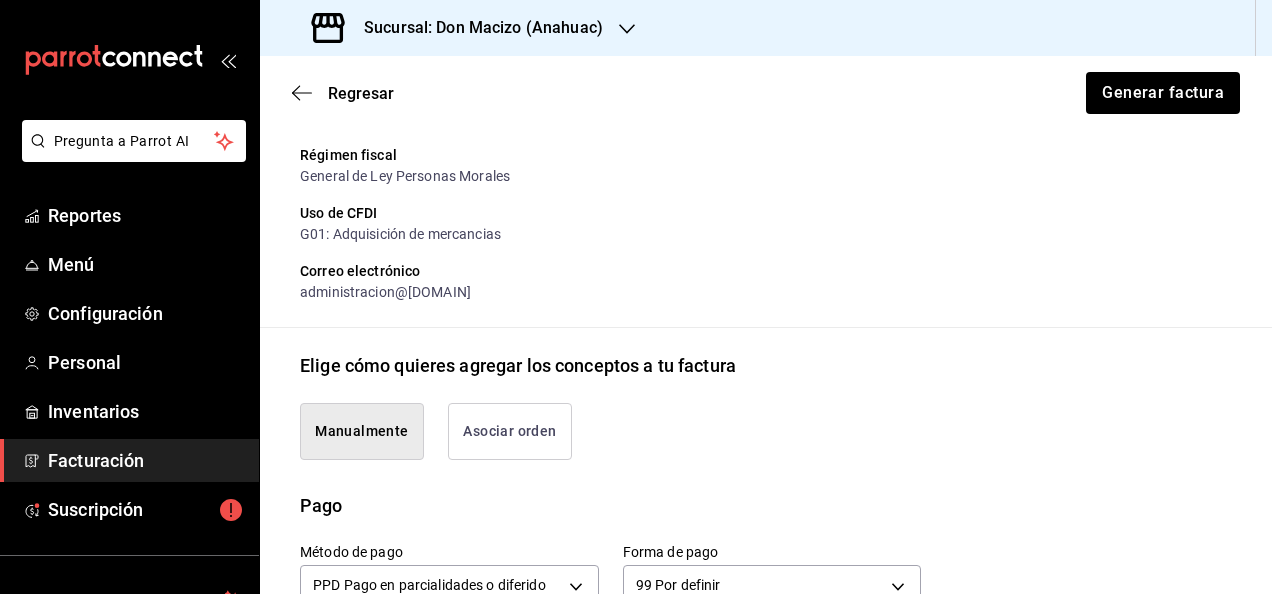 scroll, scrollTop: 252, scrollLeft: 0, axis: vertical 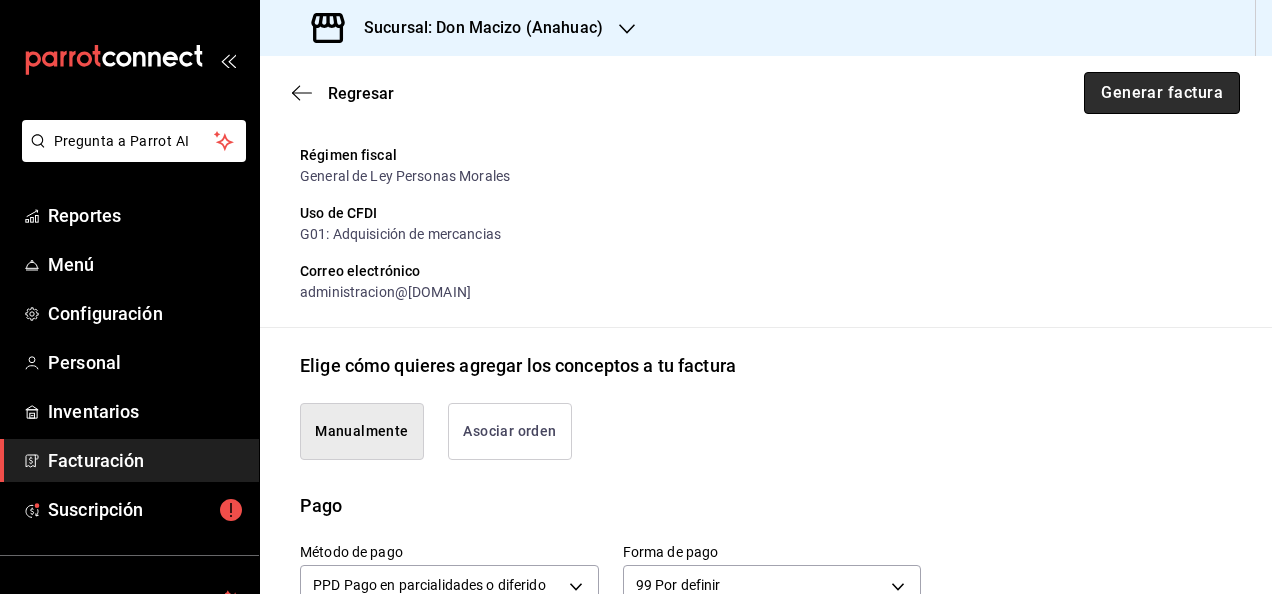 click on "Generar factura" at bounding box center [1162, 93] 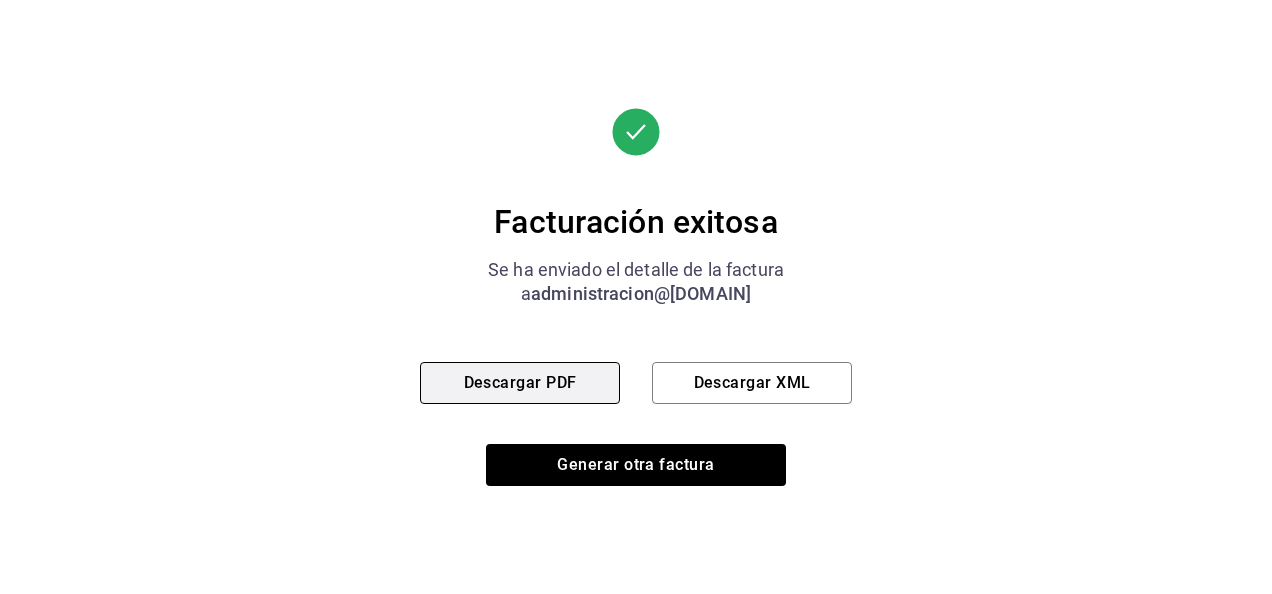 click on "Descargar PDF" at bounding box center [520, 383] 